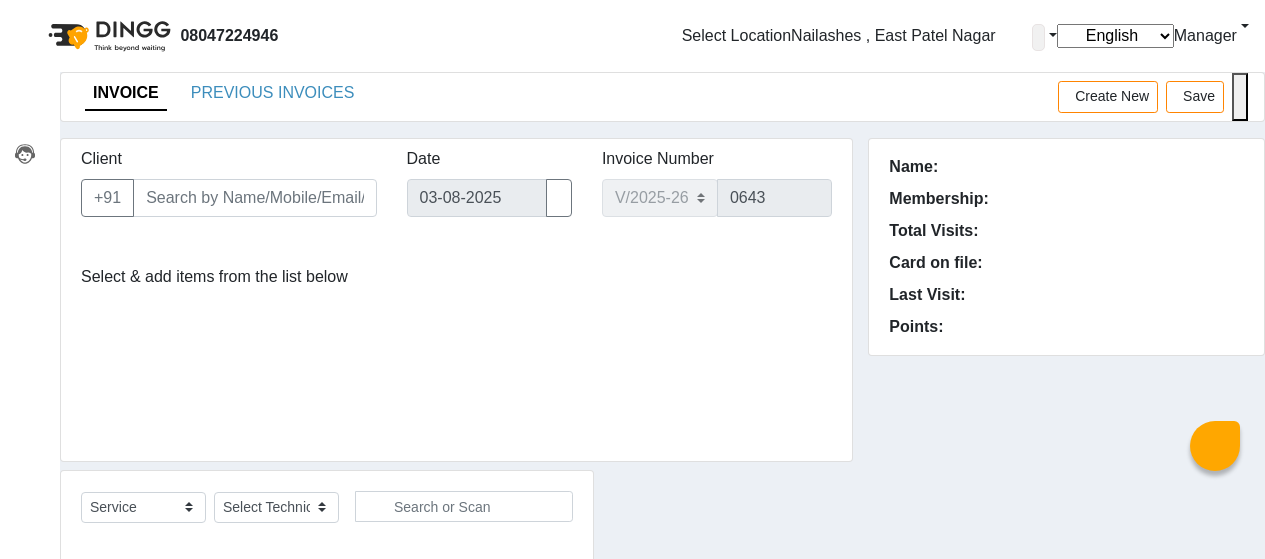 select on "3836" 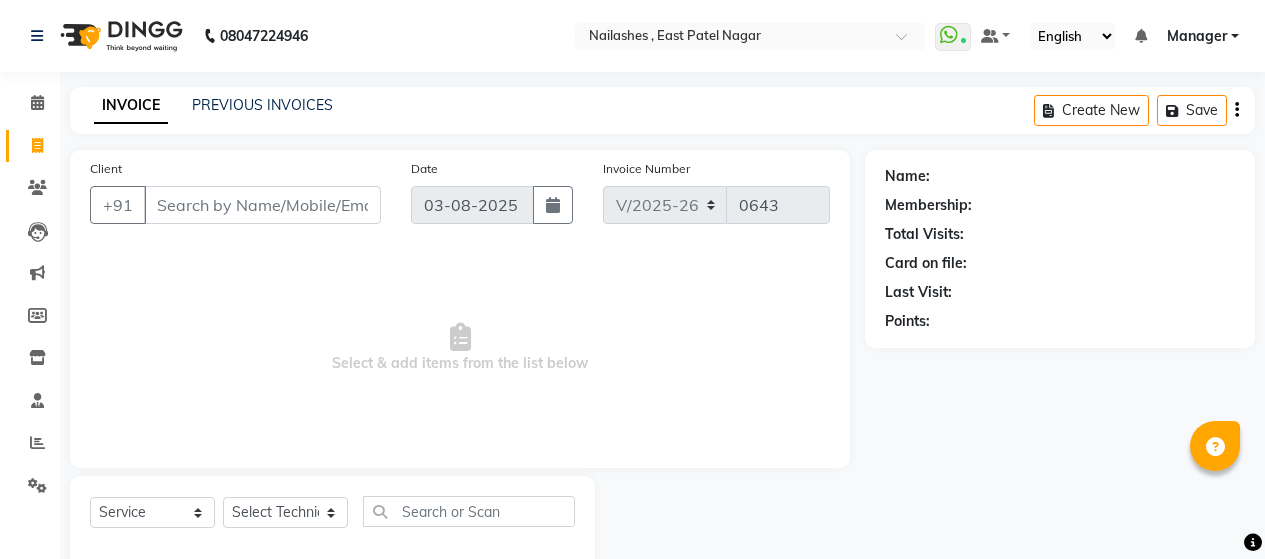 select on "service" 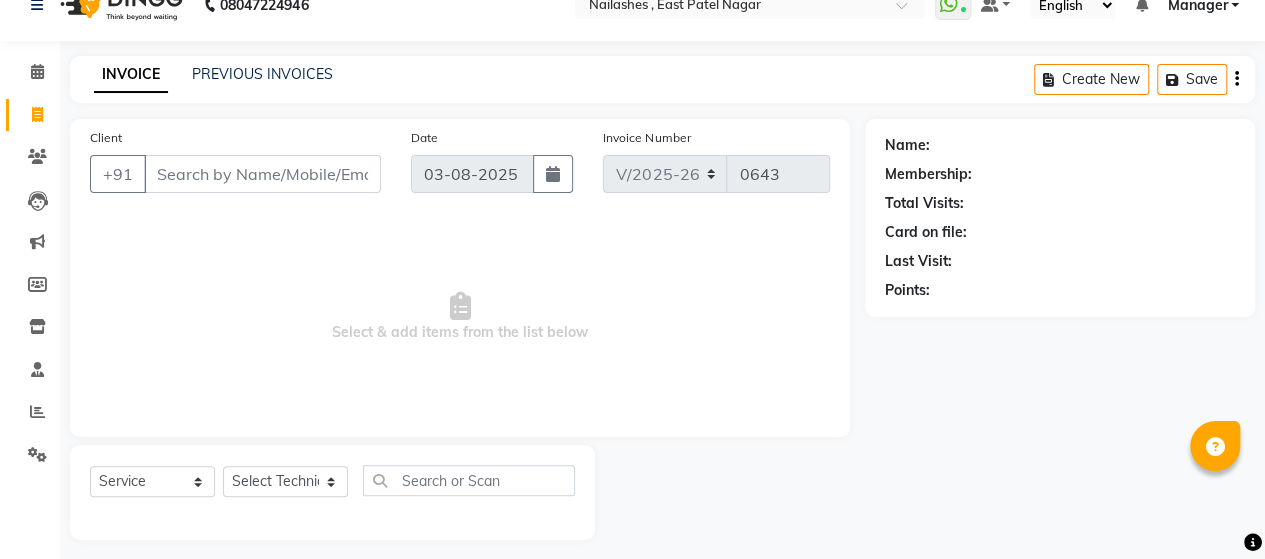 scroll, scrollTop: 0, scrollLeft: 0, axis: both 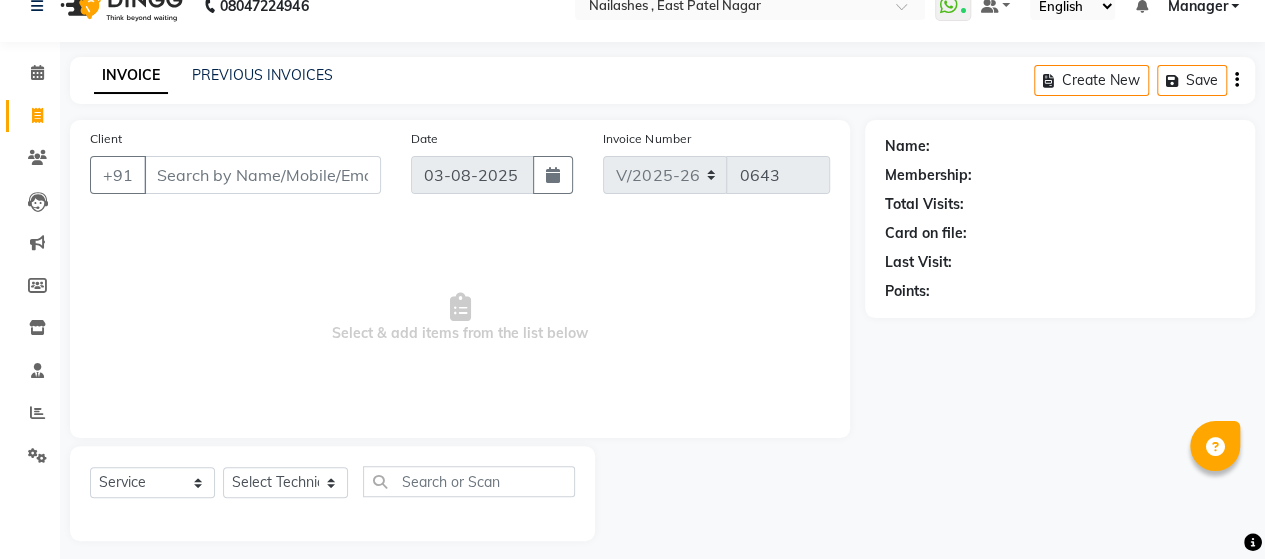 click on "Client" at bounding box center [262, 175] 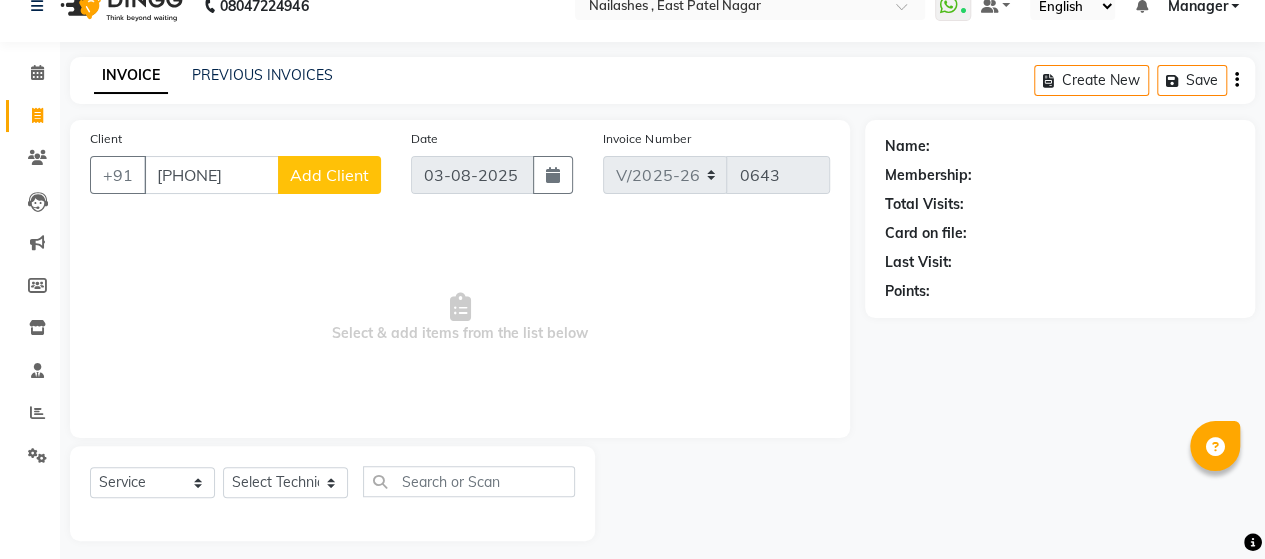 click on "[PHONE]" at bounding box center [211, 175] 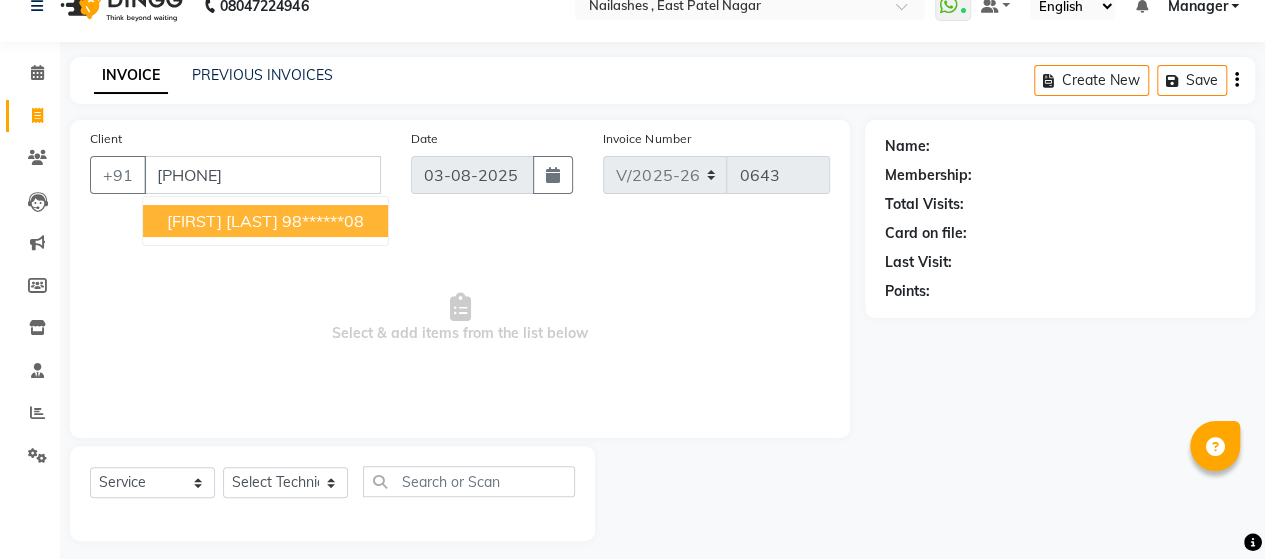 type on "[PHONE]" 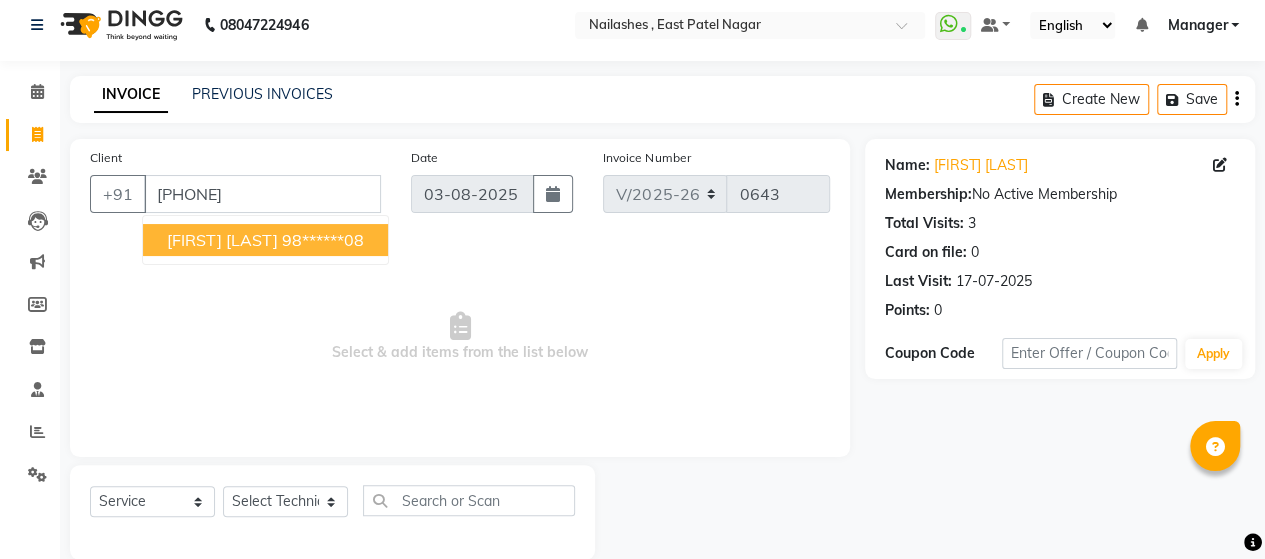 click on "Client +91 [PHONE] [LAST] [LAST] [PHONE]" 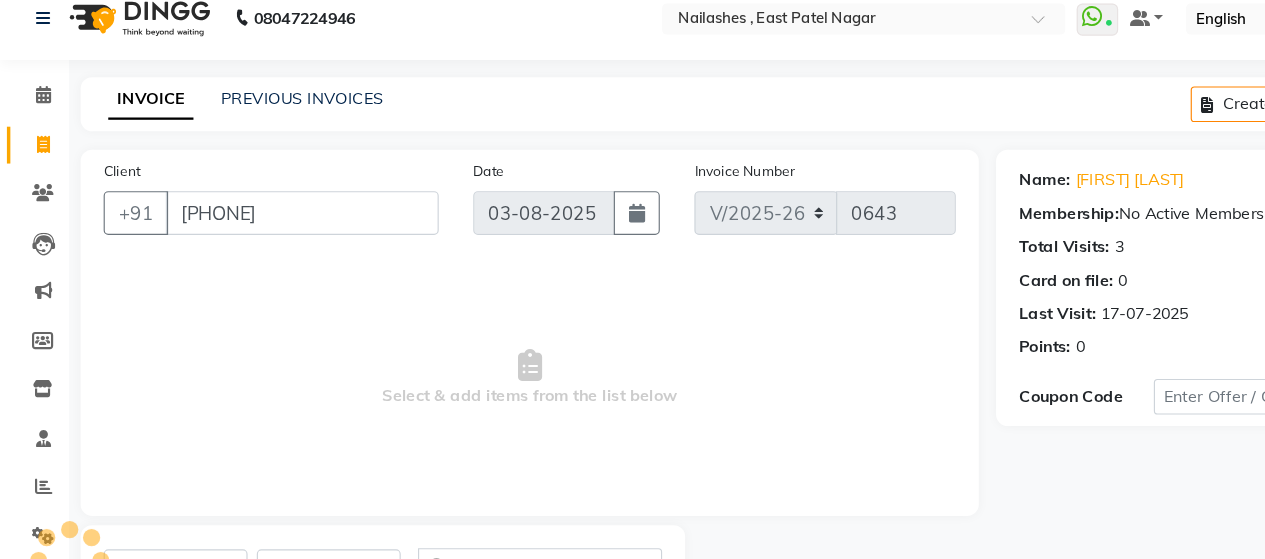 scroll, scrollTop: 8, scrollLeft: 0, axis: vertical 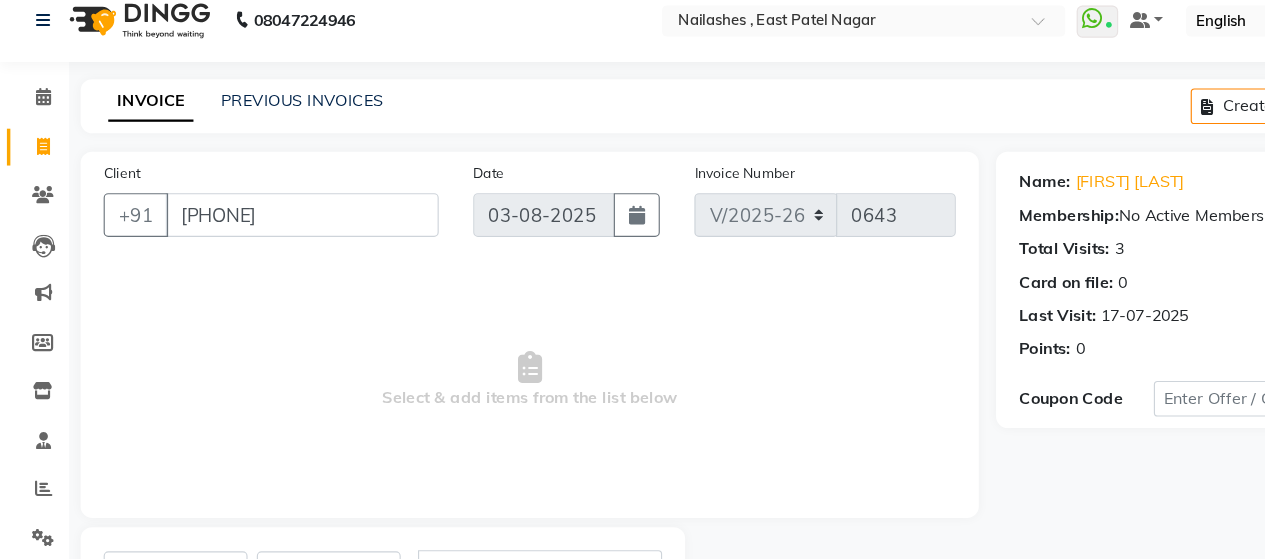 click on "Client +91 [PHONE]" 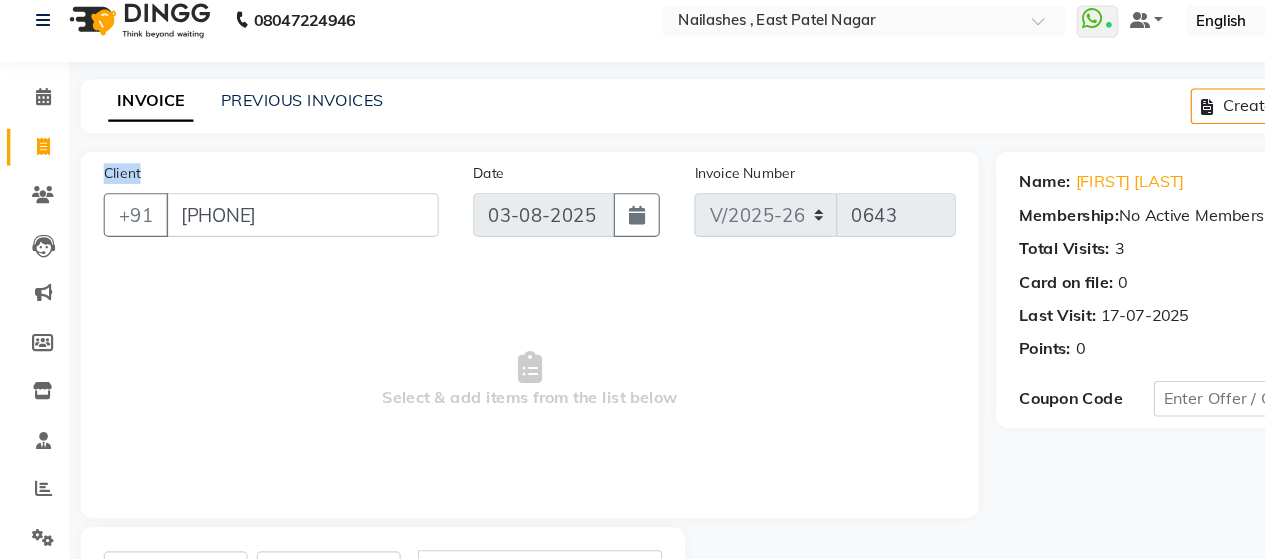 click on "Client +91 [PHONE]" 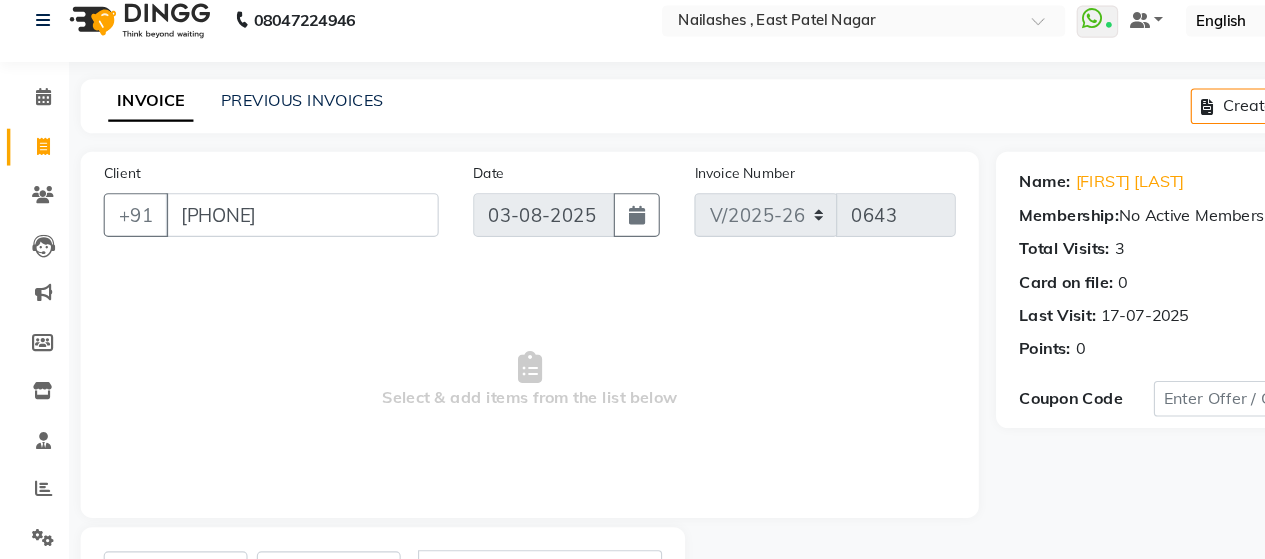 click on "Client +91 [PHONE]" 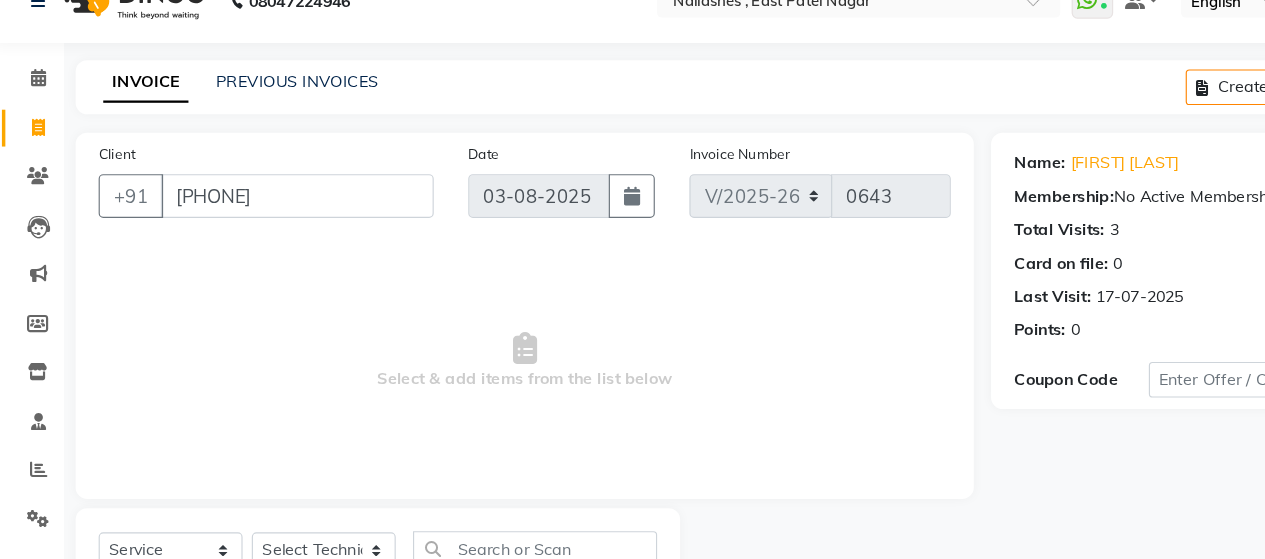 scroll, scrollTop: 2, scrollLeft: 0, axis: vertical 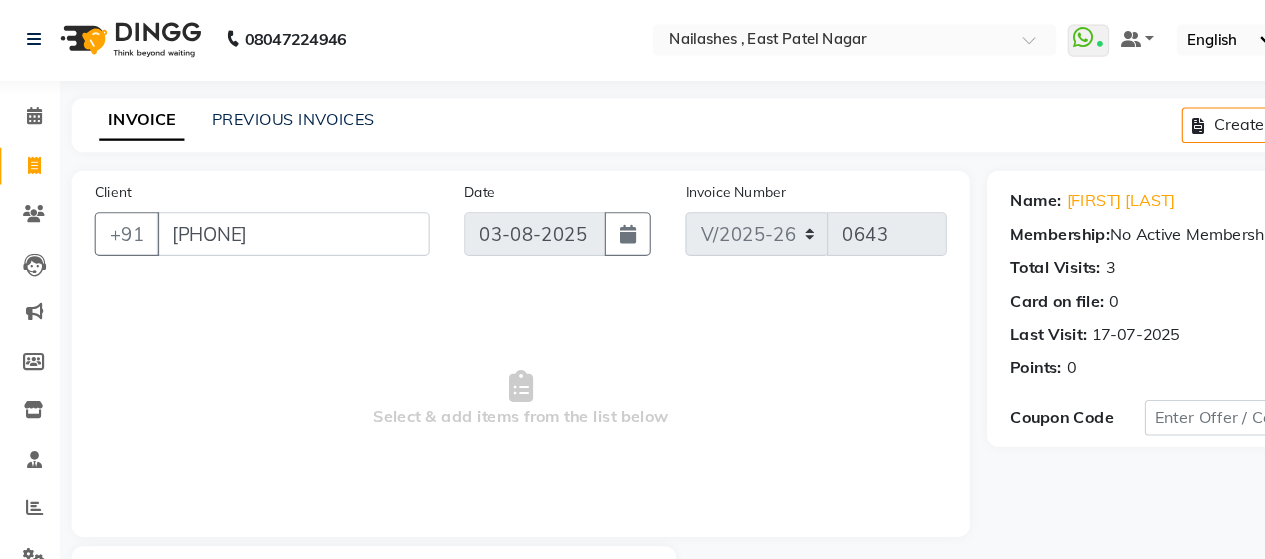 click on "Client +91 [PHONE]" 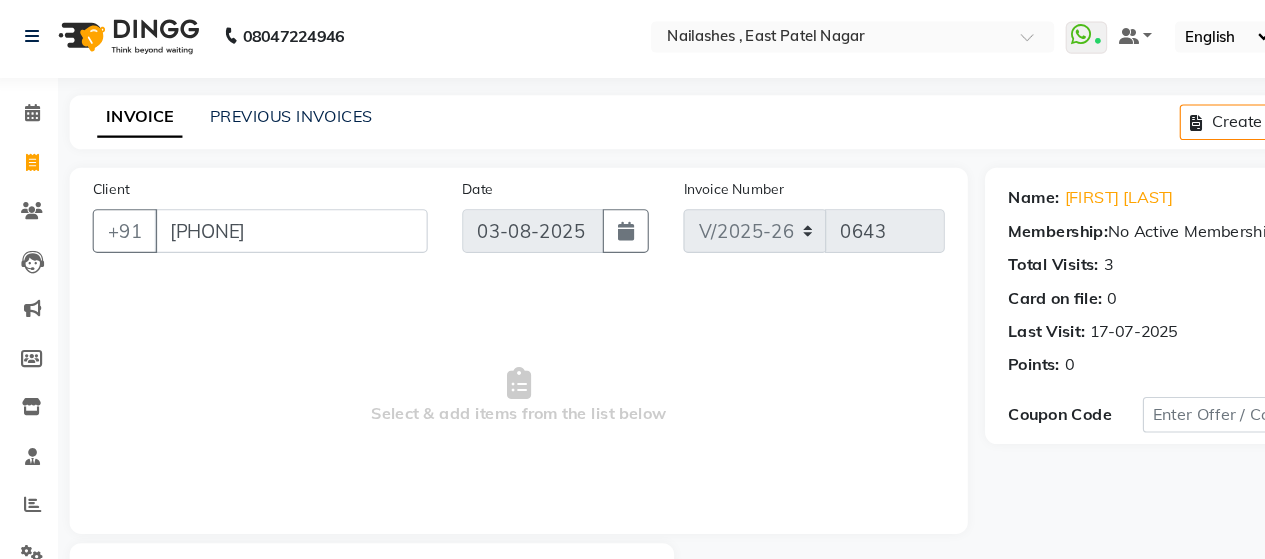 click on "Select & add items from the list below" at bounding box center [460, 346] 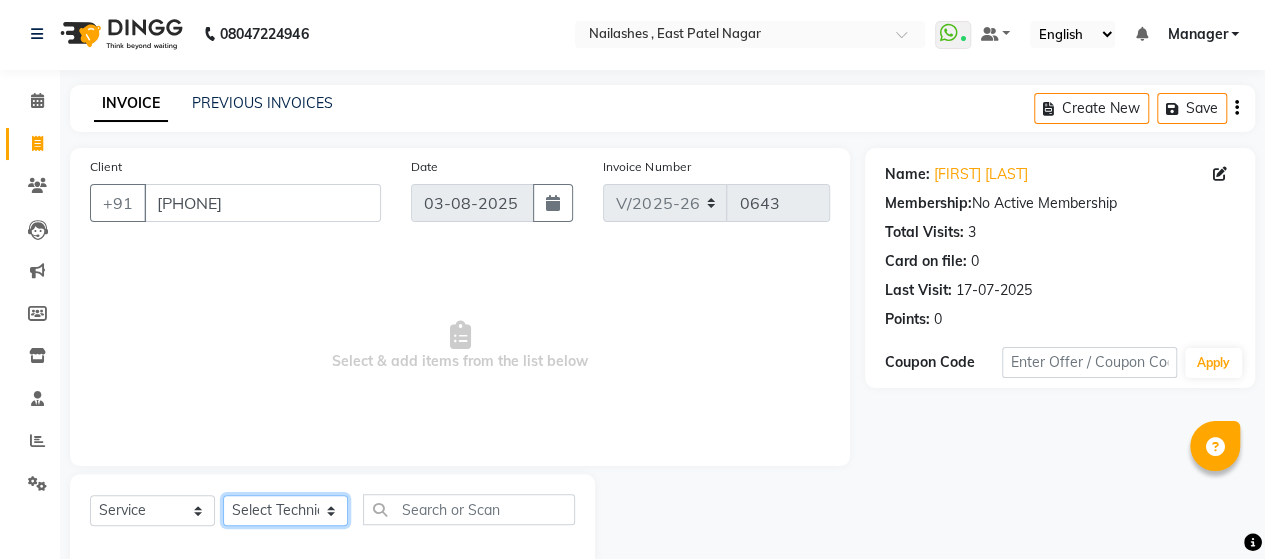 click on "Select Technician [FIRST] Manager [FIRST] [FIRST] Sky [FIRST]" 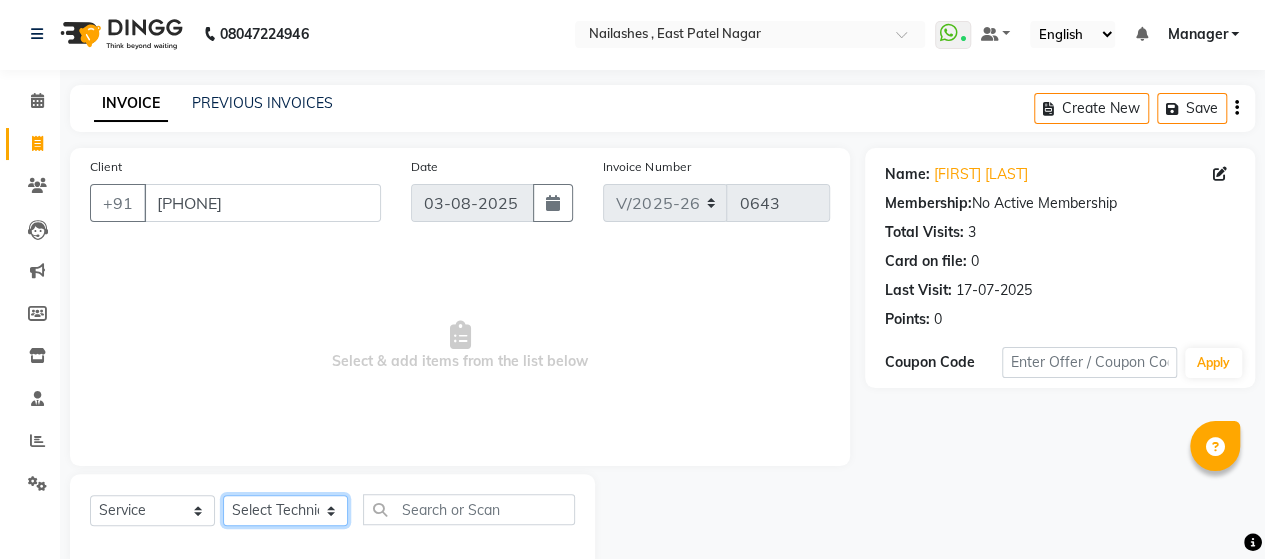 select on "85706" 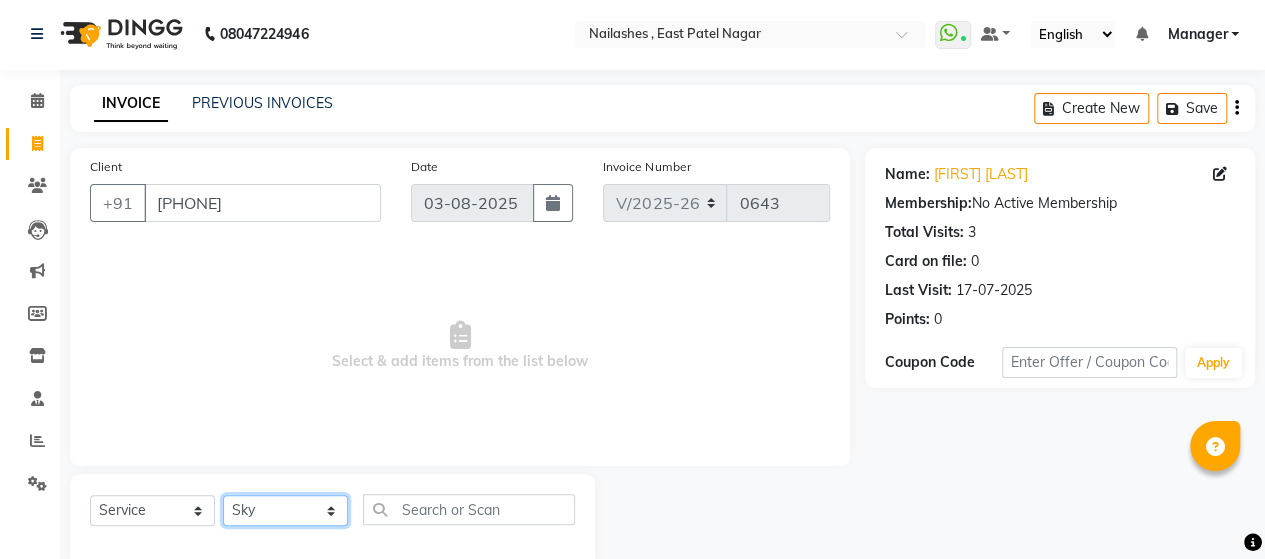 click on "Select Technician [FIRST] Manager [FIRST] [FIRST] Sky [FIRST]" 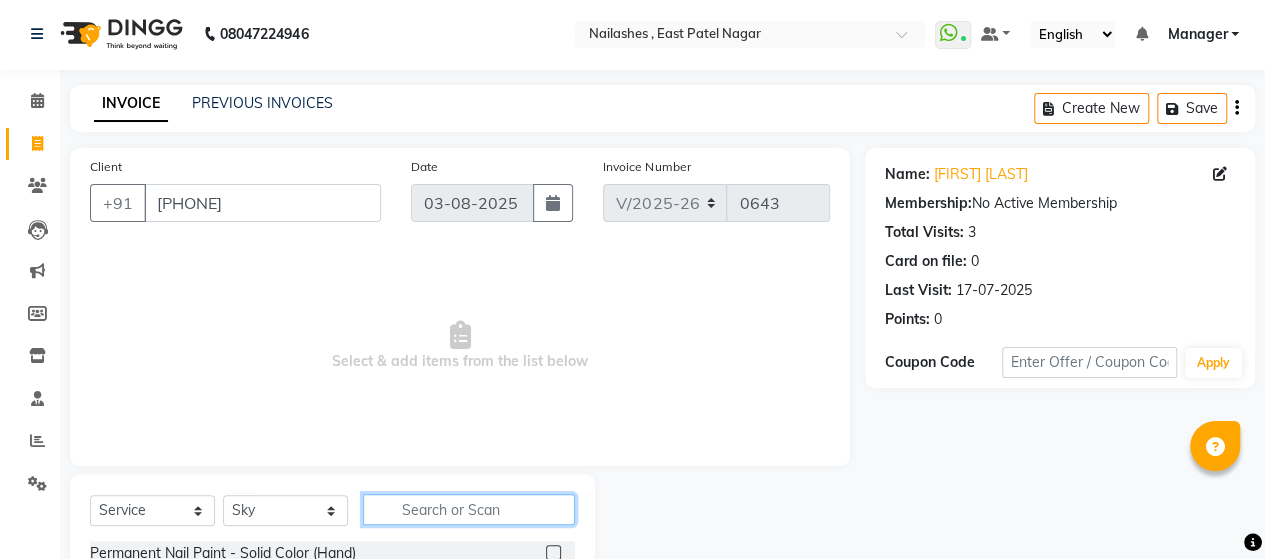 click 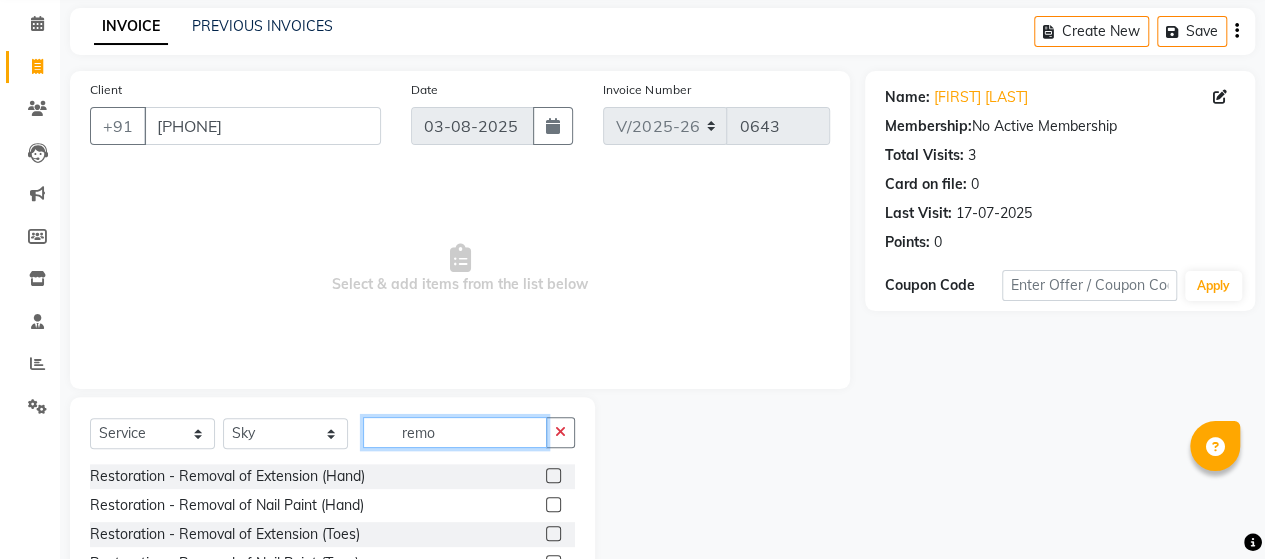scroll, scrollTop: 83, scrollLeft: 0, axis: vertical 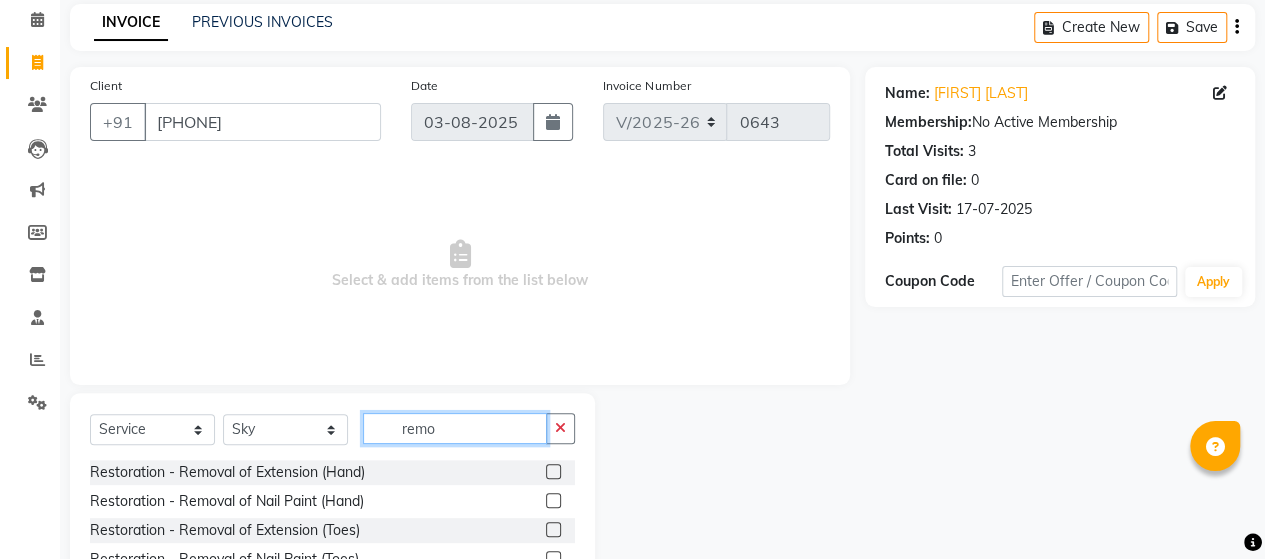 type on "remo" 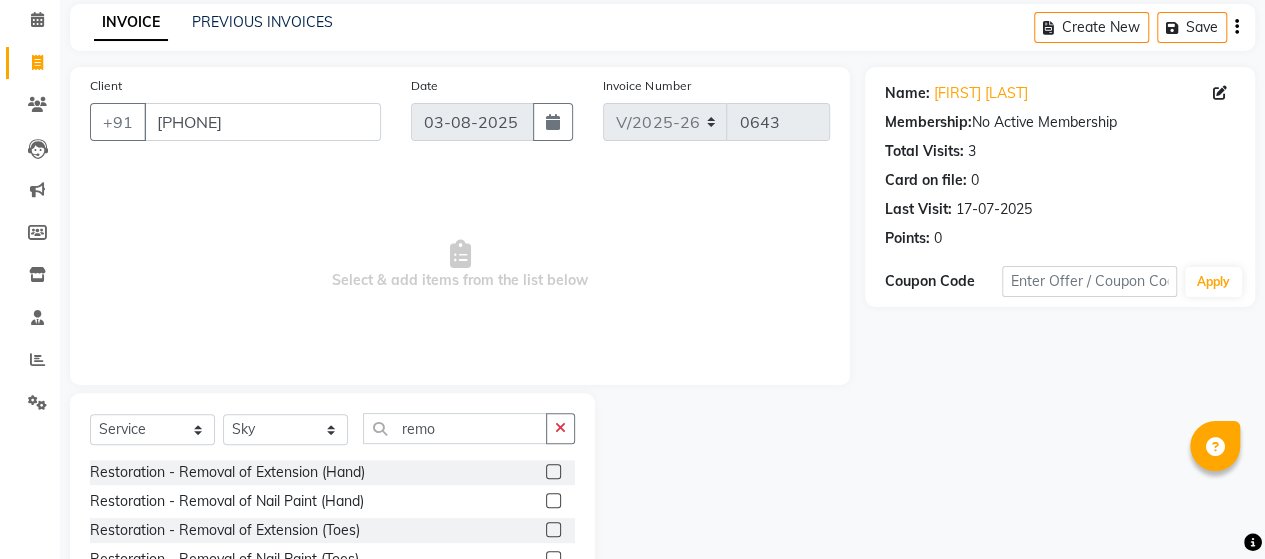 click 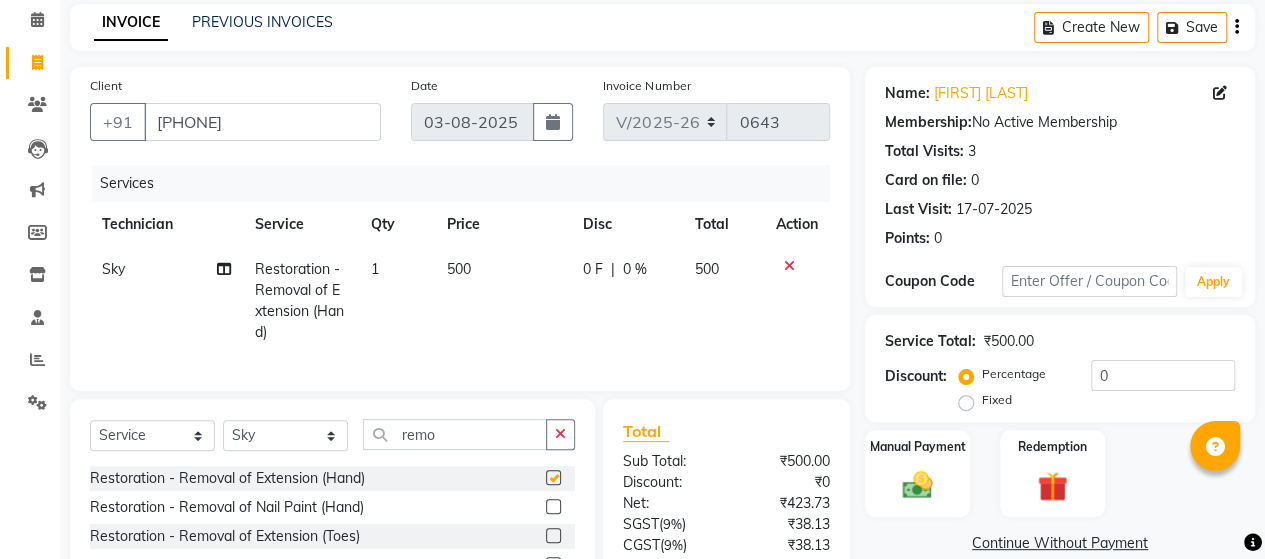 checkbox on "false" 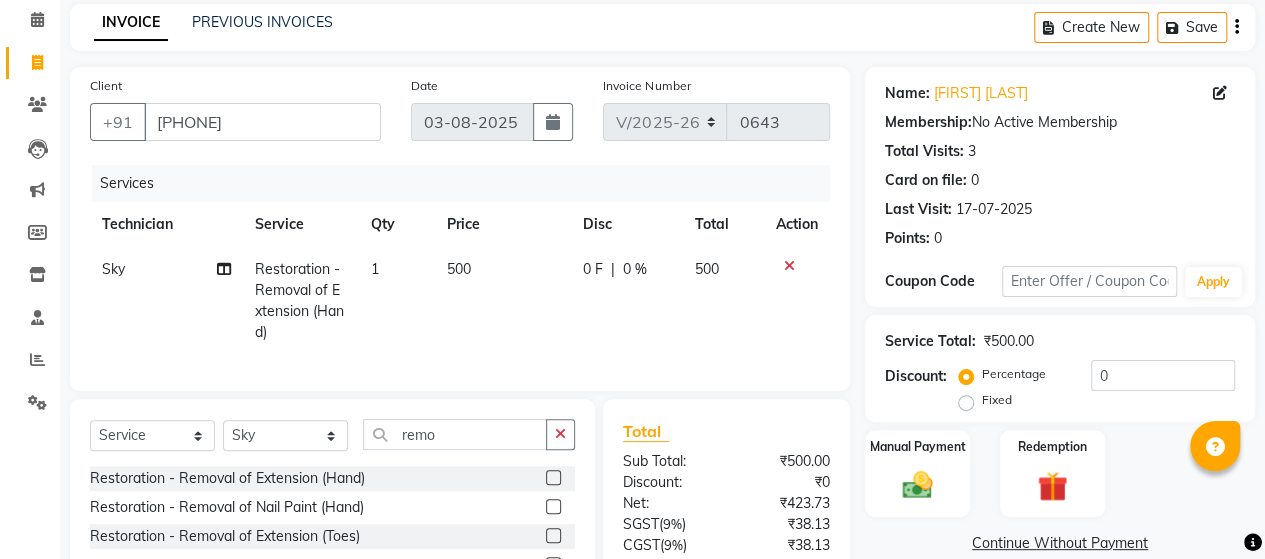 click on "Manual Payment Redemption" 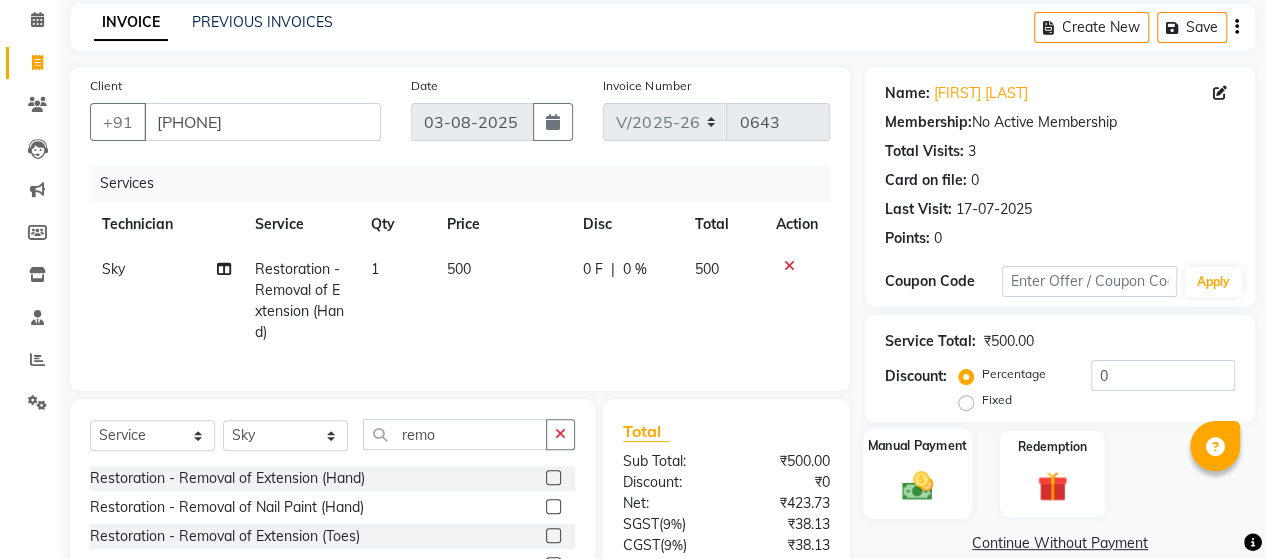 click on "Manual Payment" 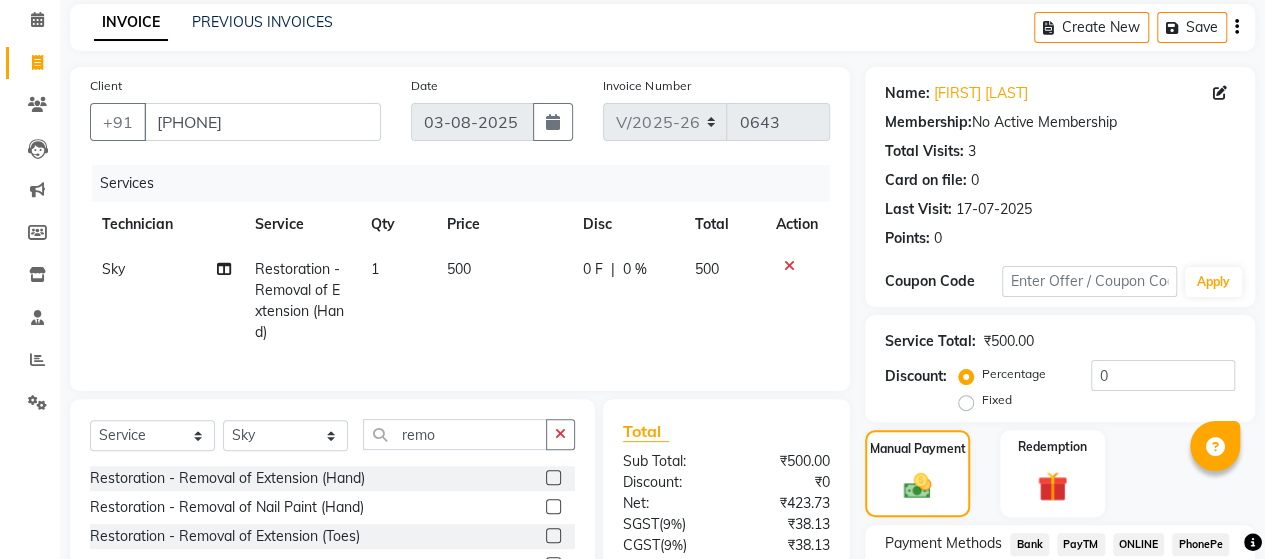 scroll, scrollTop: 219, scrollLeft: 0, axis: vertical 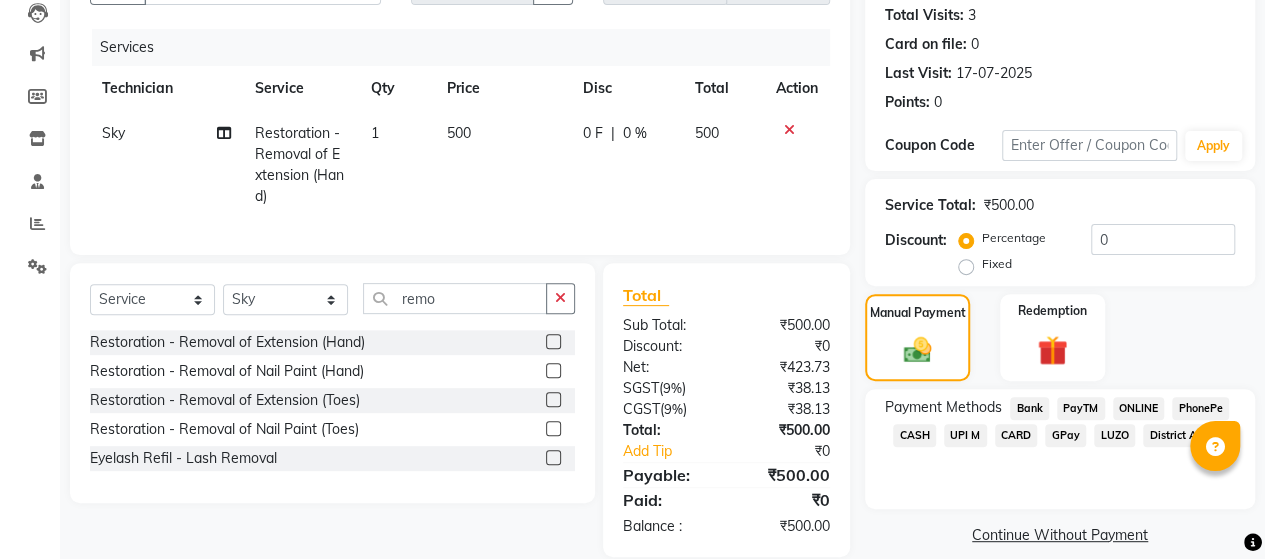 click on "CASH" 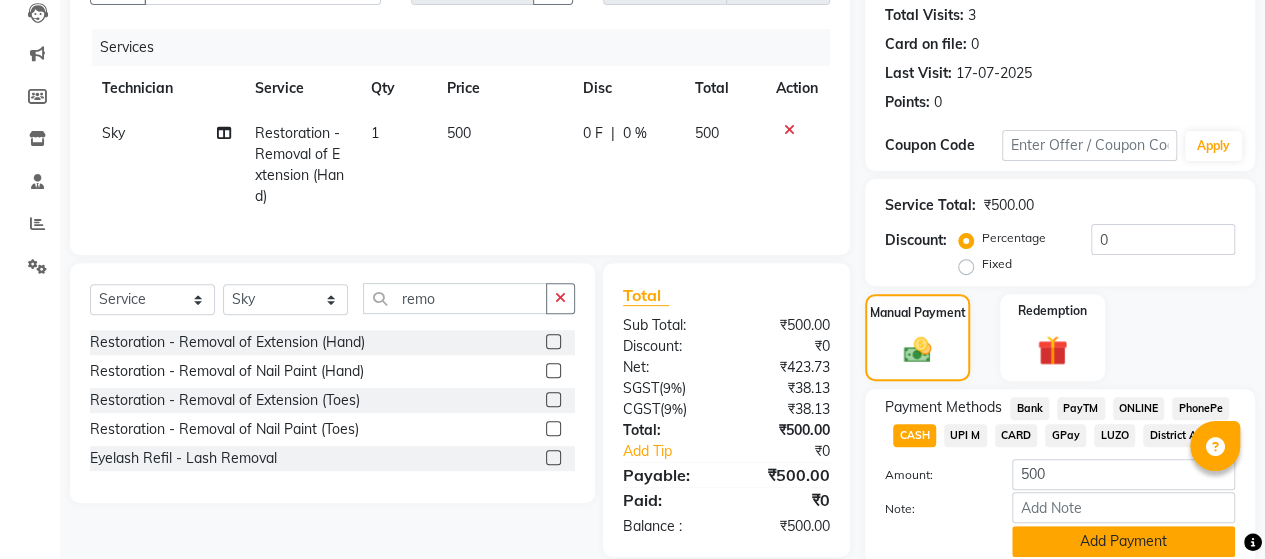 click on "Add Payment" 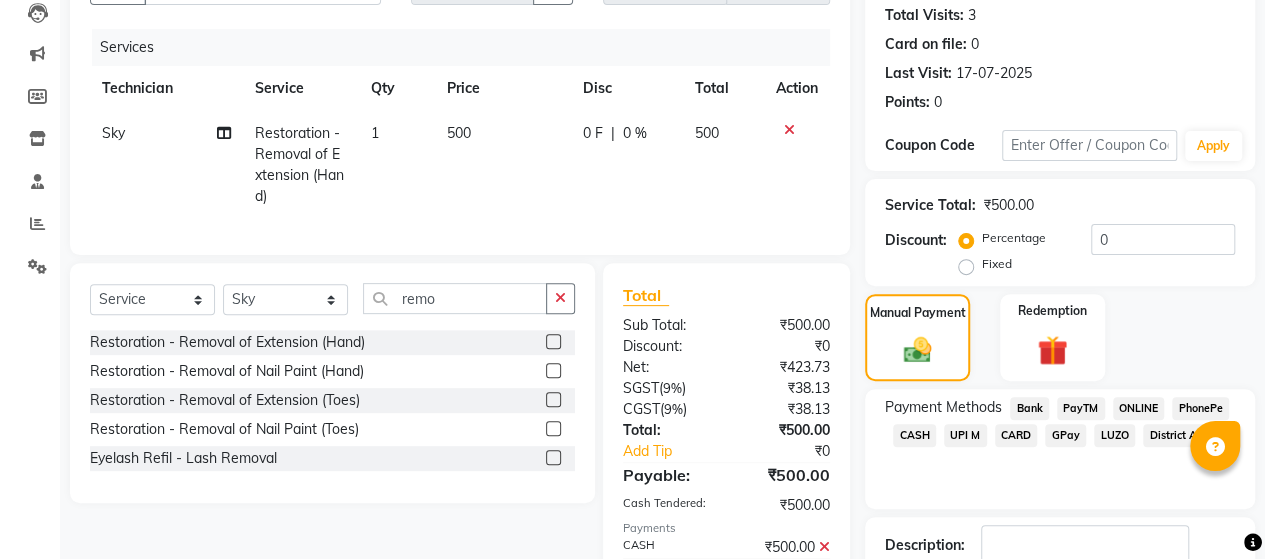 scroll, scrollTop: 350, scrollLeft: 0, axis: vertical 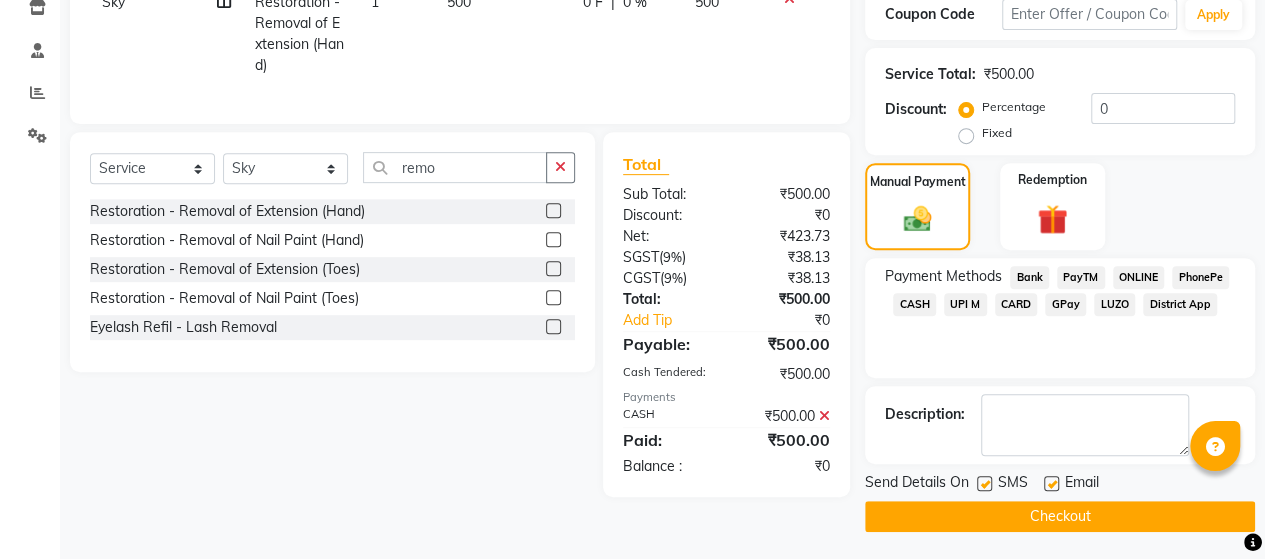 click on "Checkout" 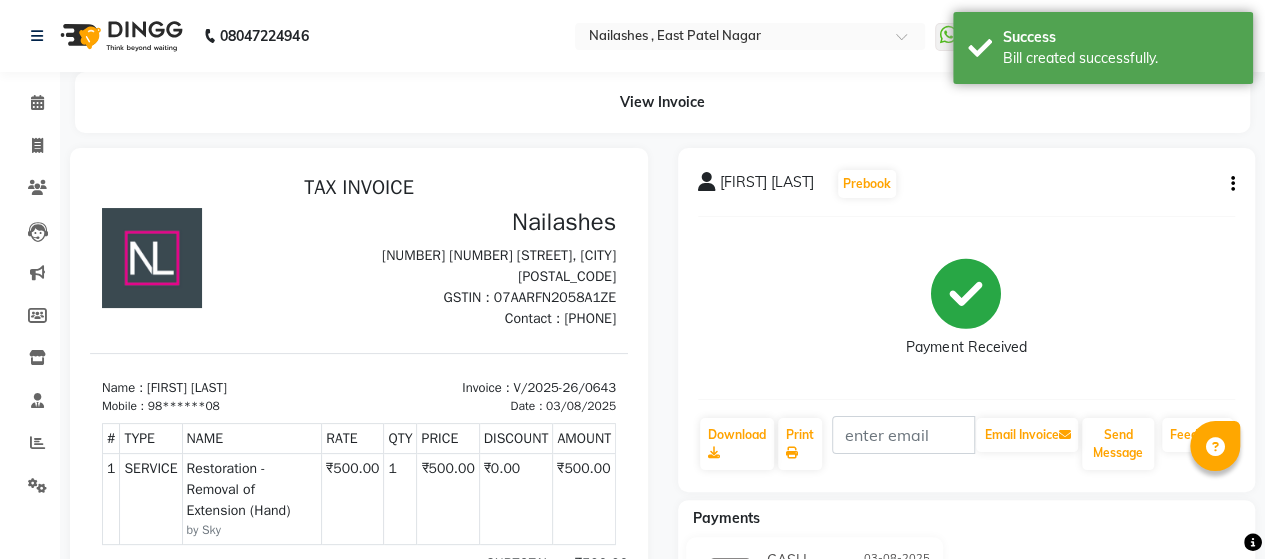 scroll, scrollTop: 0, scrollLeft: 0, axis: both 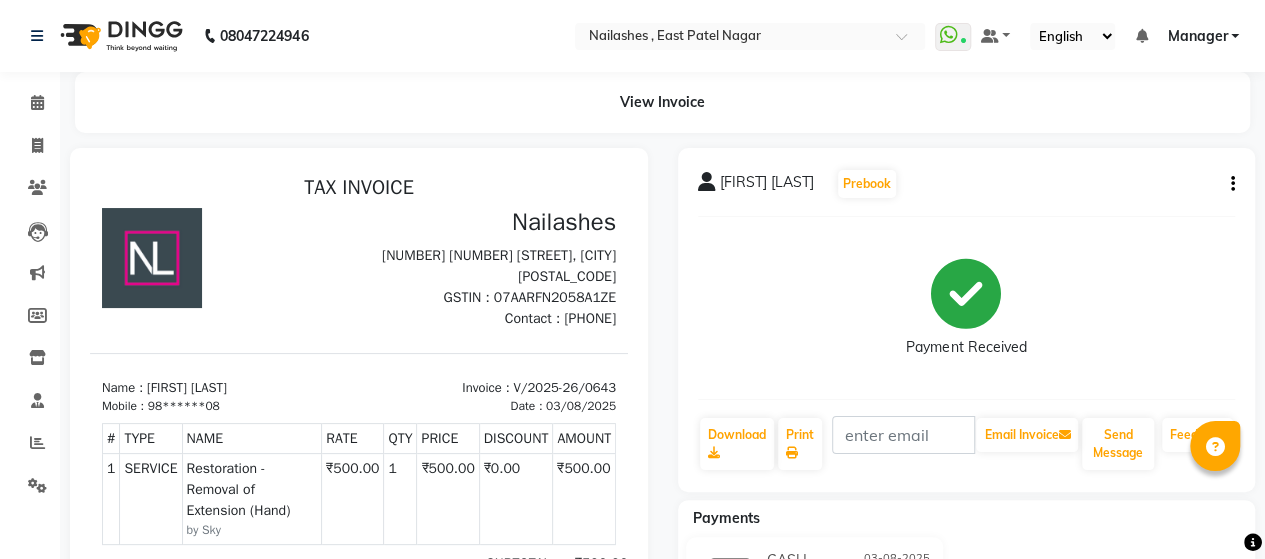 click on "Payments" 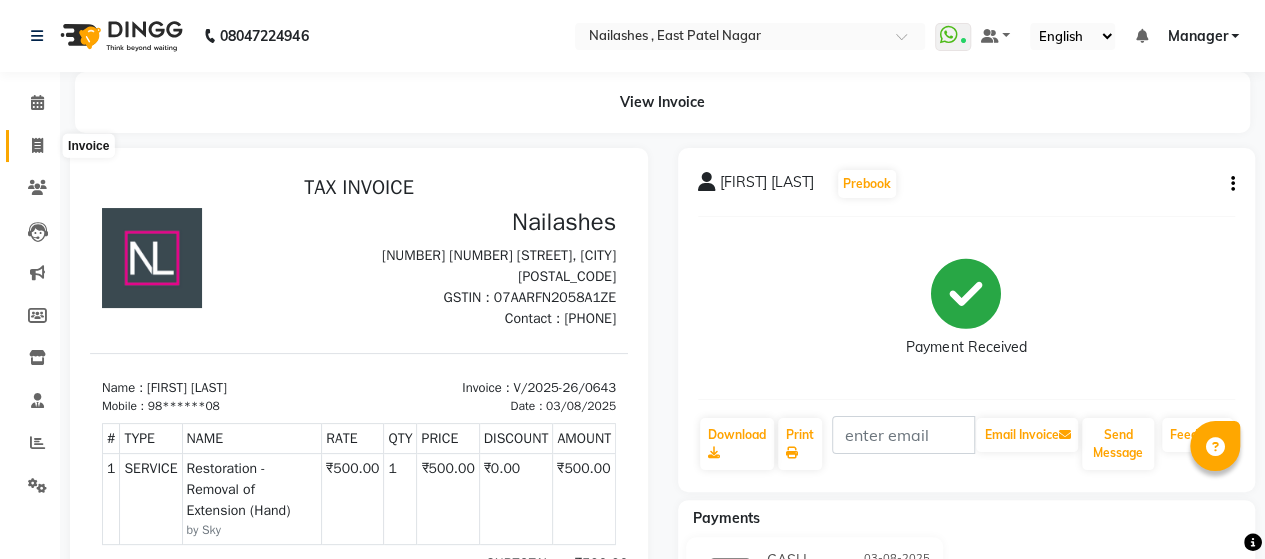 click 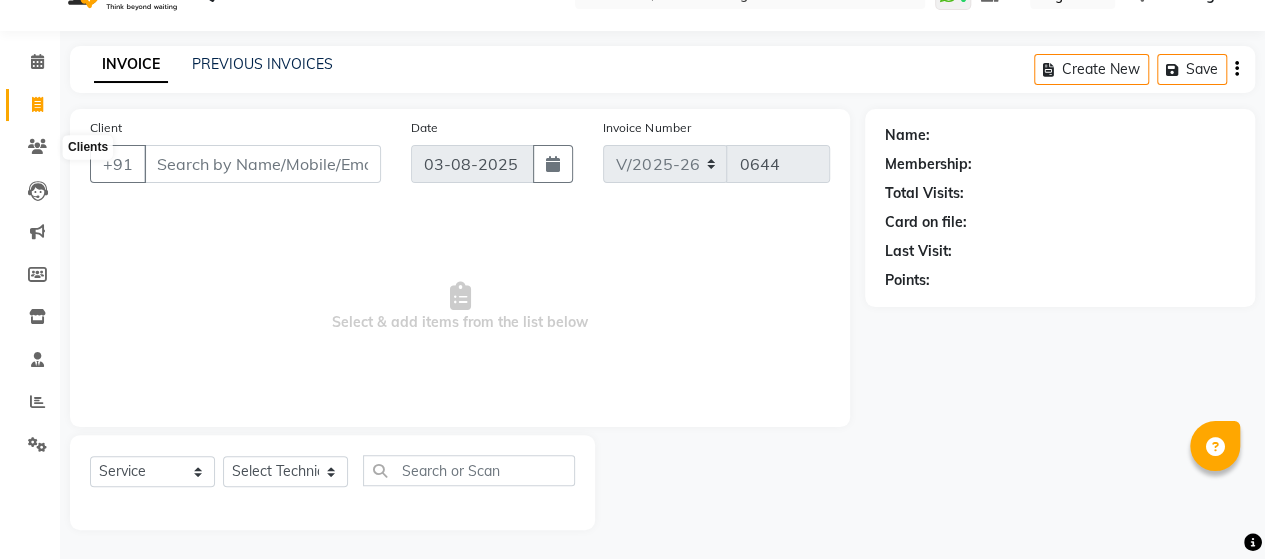 scroll, scrollTop: 41, scrollLeft: 0, axis: vertical 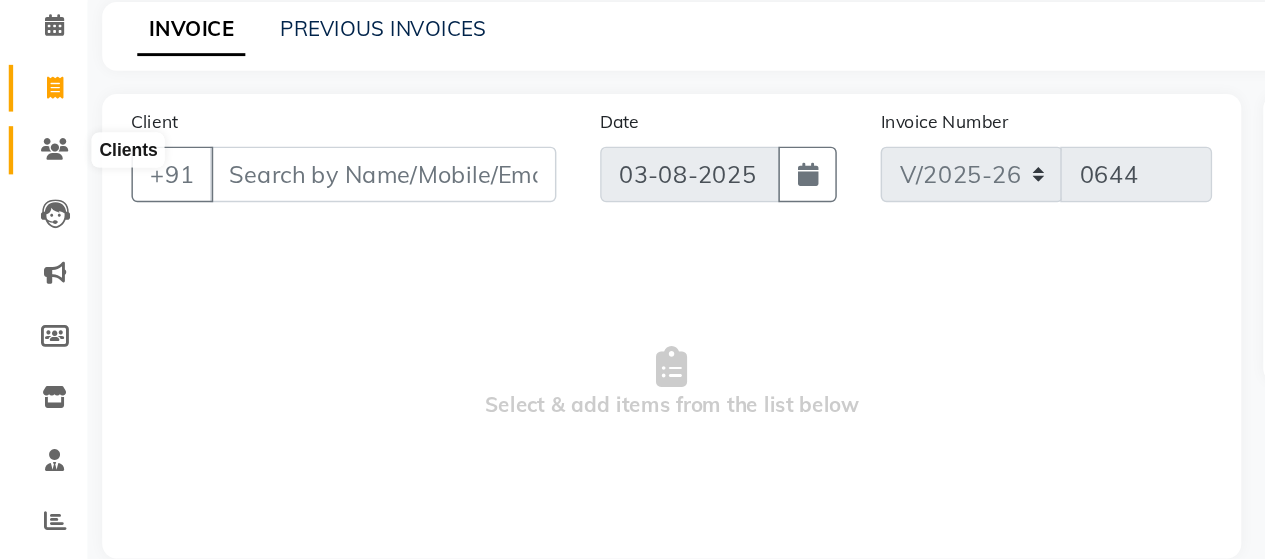 click 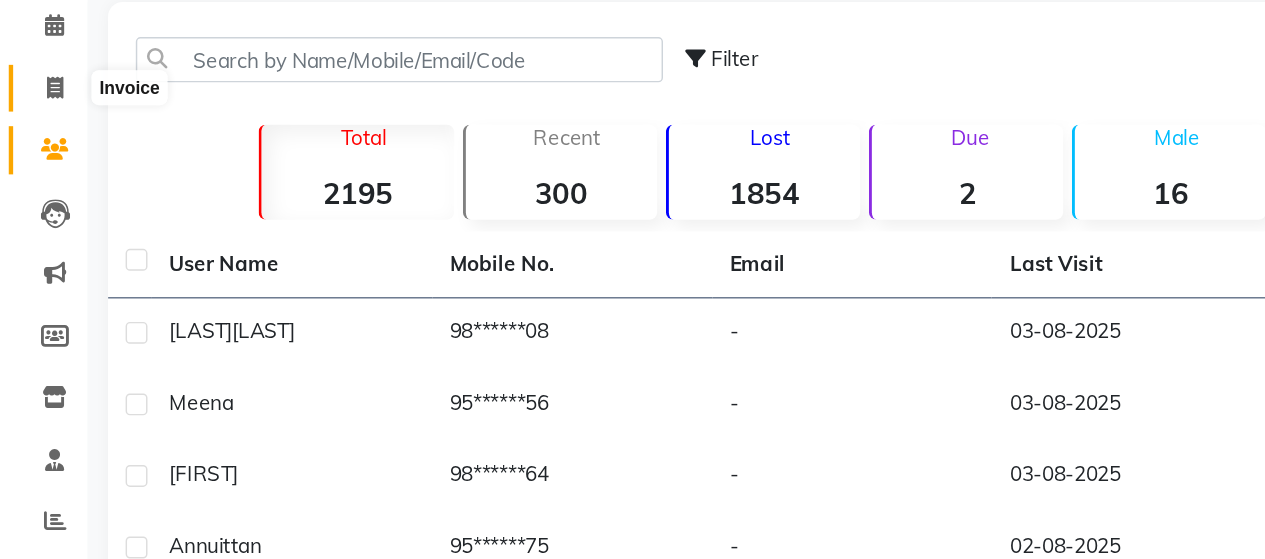 click 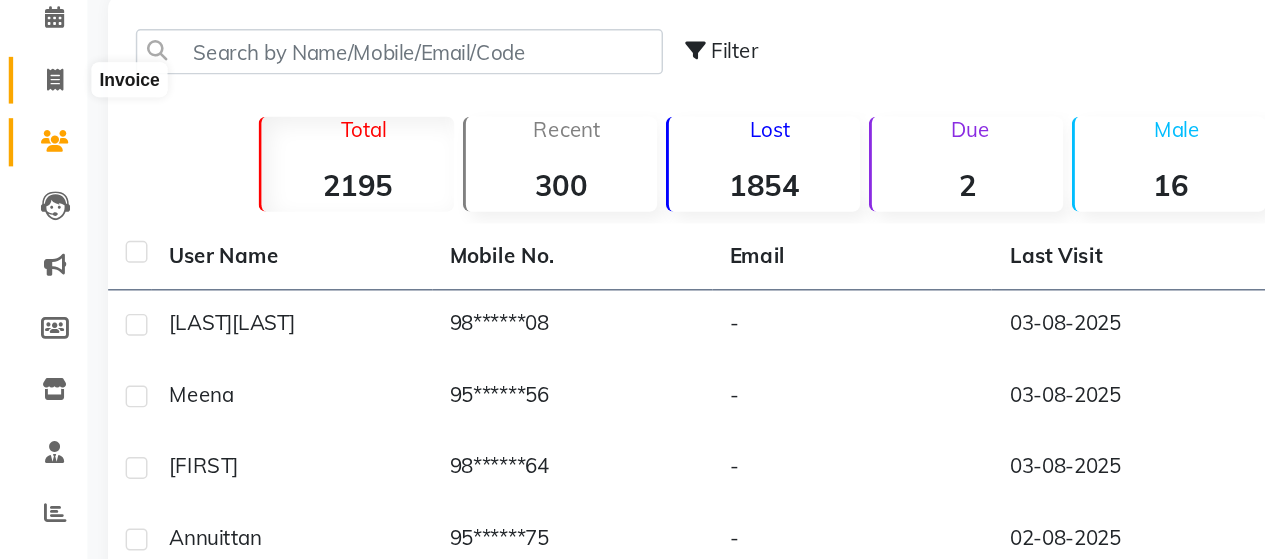 click on "Calendar  Invoice  Clients  Leads   Marketing  Members  Inventory  Staff  Reports  Settings Completed InProgress Upcoming Dropped Tentative Check-In Confirm Bookings Segments Page Builder" 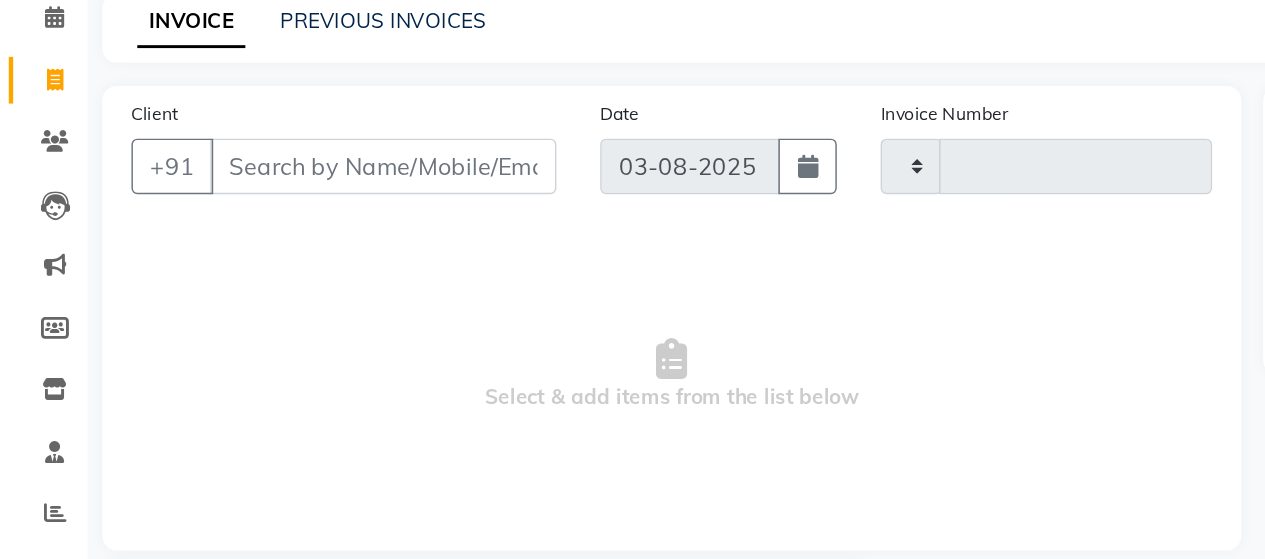 scroll, scrollTop: 41, scrollLeft: 0, axis: vertical 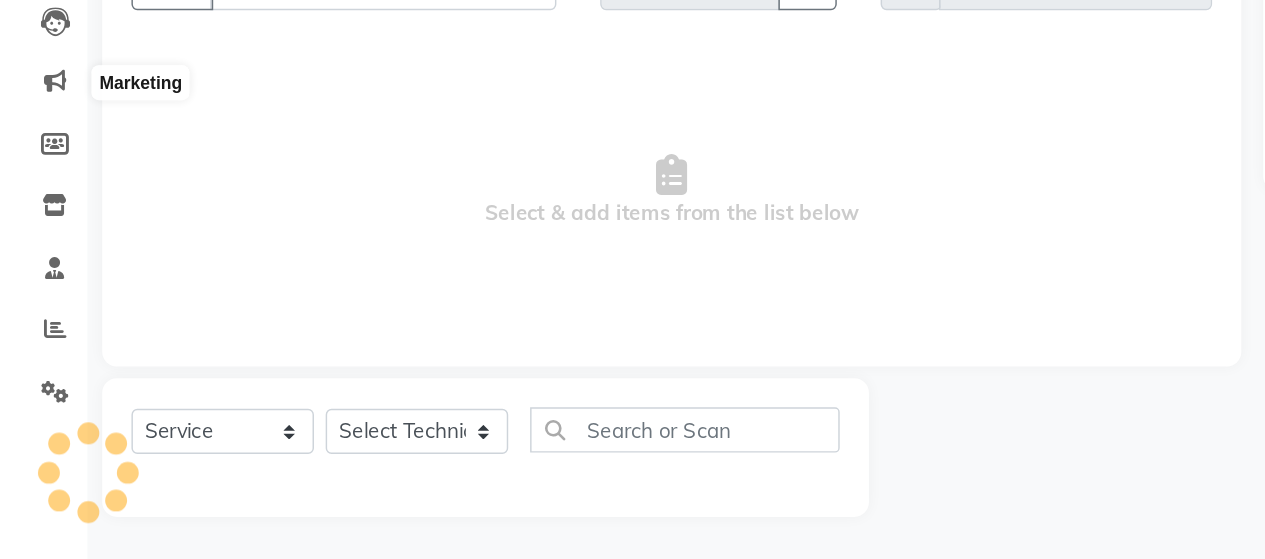 type on "0644" 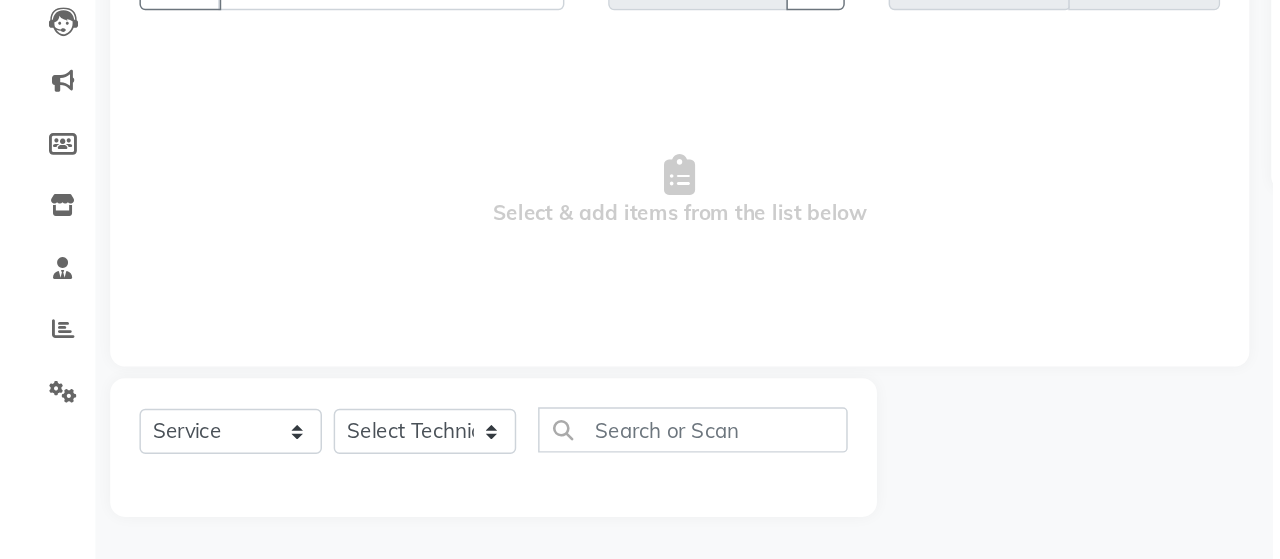 scroll, scrollTop: 40, scrollLeft: 0, axis: vertical 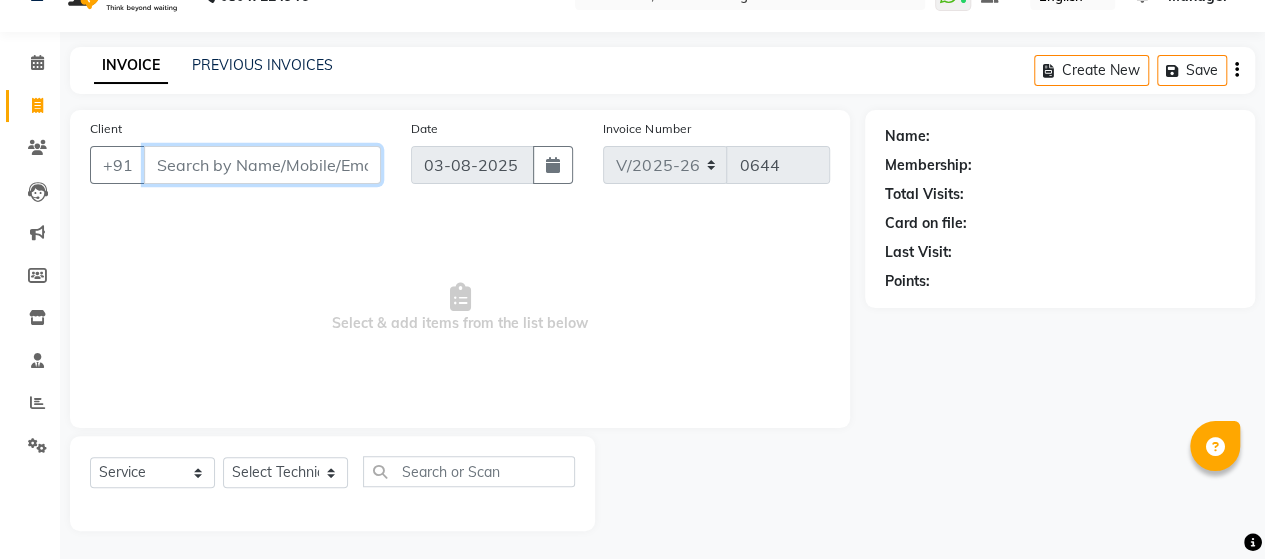 click on "Client" at bounding box center (262, 165) 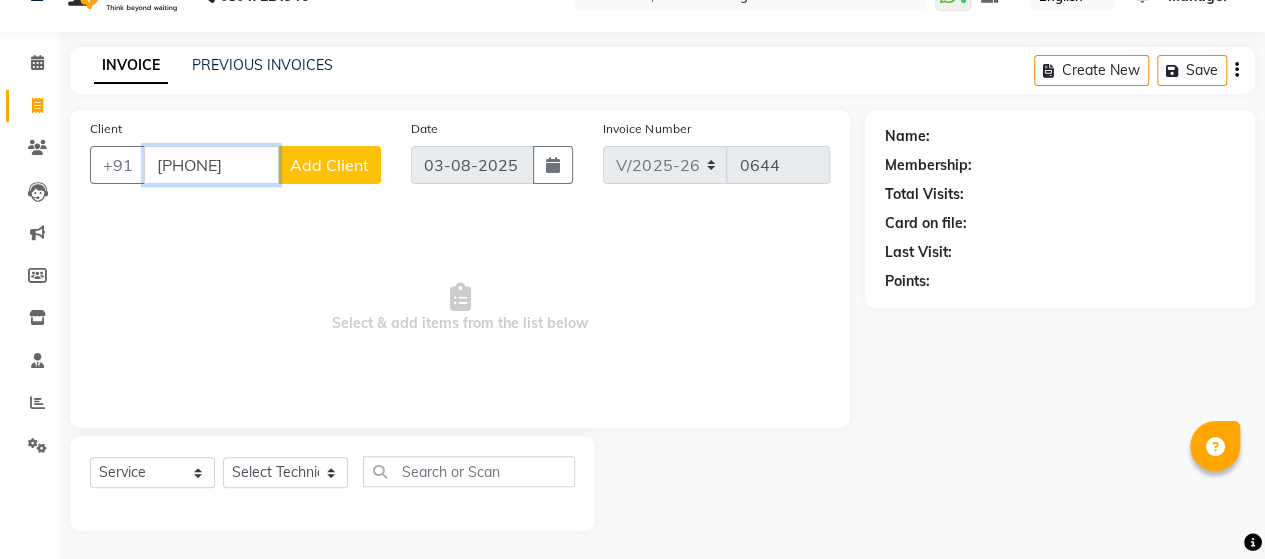 type on "[PHONE]" 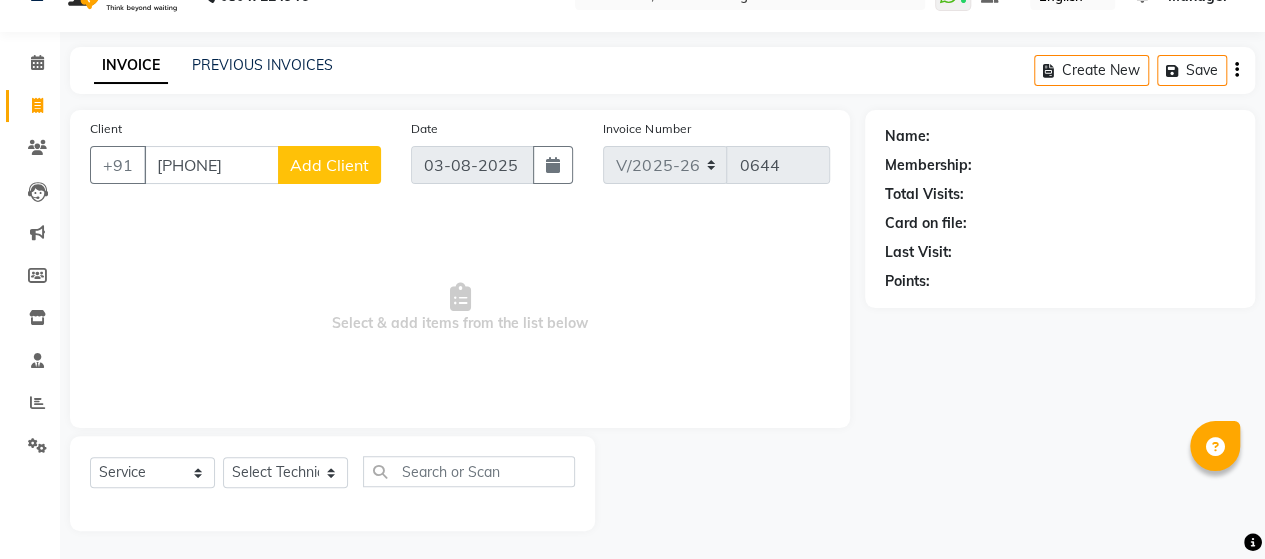 click on "Add Client" 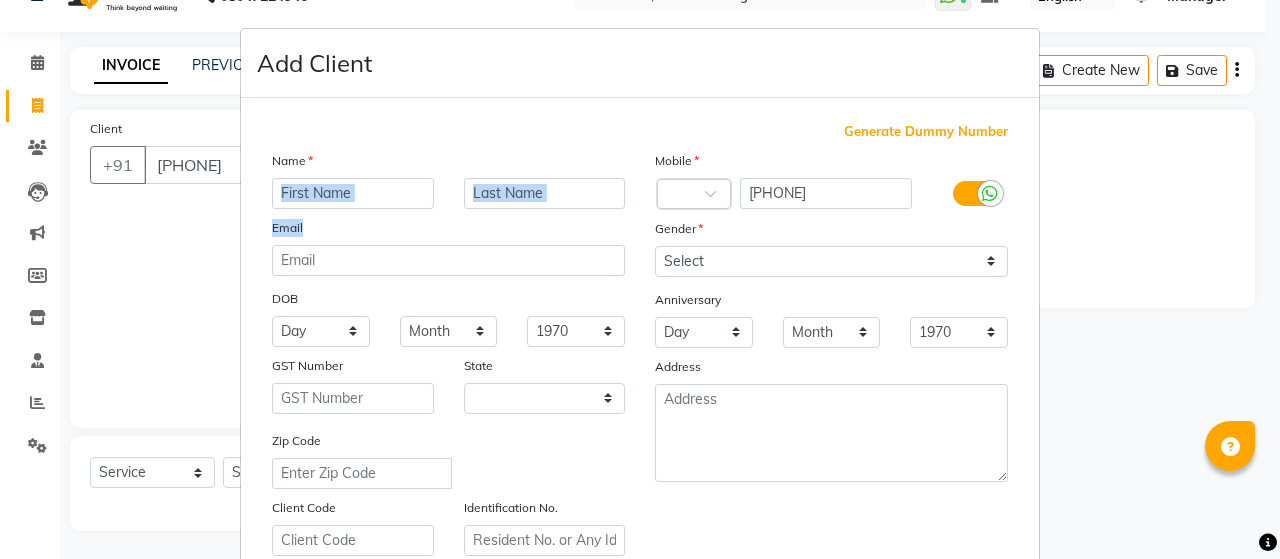 click on "Name Email DOB Day 01 02 03 04 05 06 07 08 09 10 11 12 13 14 15 16 17 18 19 20 21 22 23 24 25 26 27 28 29 30 31 Month January February March April May June July August September October November December 1940 1941 1942 1943 1944 1945 1946 1947 1948 1949 1950 1951 1952 1953 1954 1955 1956 1957 1958 1959 1960 1961 1962 1963 1964 1965 1966 1967 1968 1969 1970 1971 1972 1973 1974 1975 1976 1977 1978 1979 1980 1981 1982 1983 1984 1985 1986 1987 1988 1989 1990 1991 1992 1993 1994 1995 1996 1997 1998 1999 2000 2001 2002 2003 2004 2005 2006 2007 2008 2009 2010 2011 2012 2013 2014 2015 2016 2017 2018 2019 2020 2021 2022 2023 2024 GST Number State Select Andaman and Nicobar Islands Andhra Pradesh Arunachal Pradesh Assam Bihar Chandigarh Chhattisgarh Dadra and Nagar Haveli Daman and Diu Delhi Goa Gujarat Haryana Himachal Pradesh Jammu and Kashmir Jharkhand Karnataka Kerala Lakshadweep Madhya Pradesh Maharashtra Manipur Meghalaya Mizoram Nagaland Odisha Pondicherry Punjab Sikkim Zip Code Client Code Identification No." at bounding box center (448, 353) 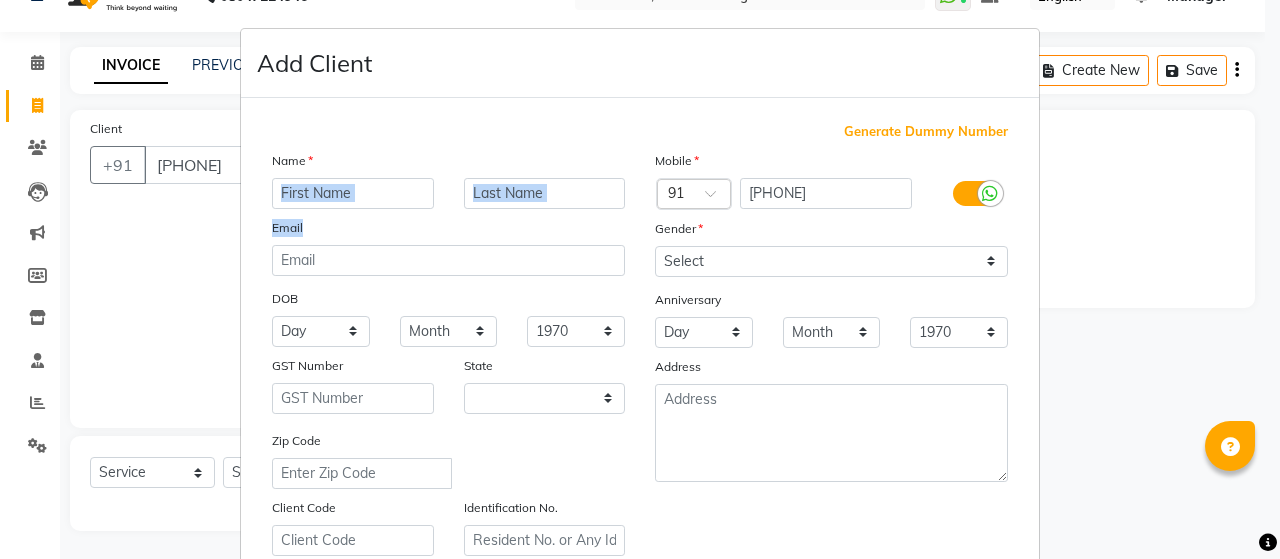 select on "21" 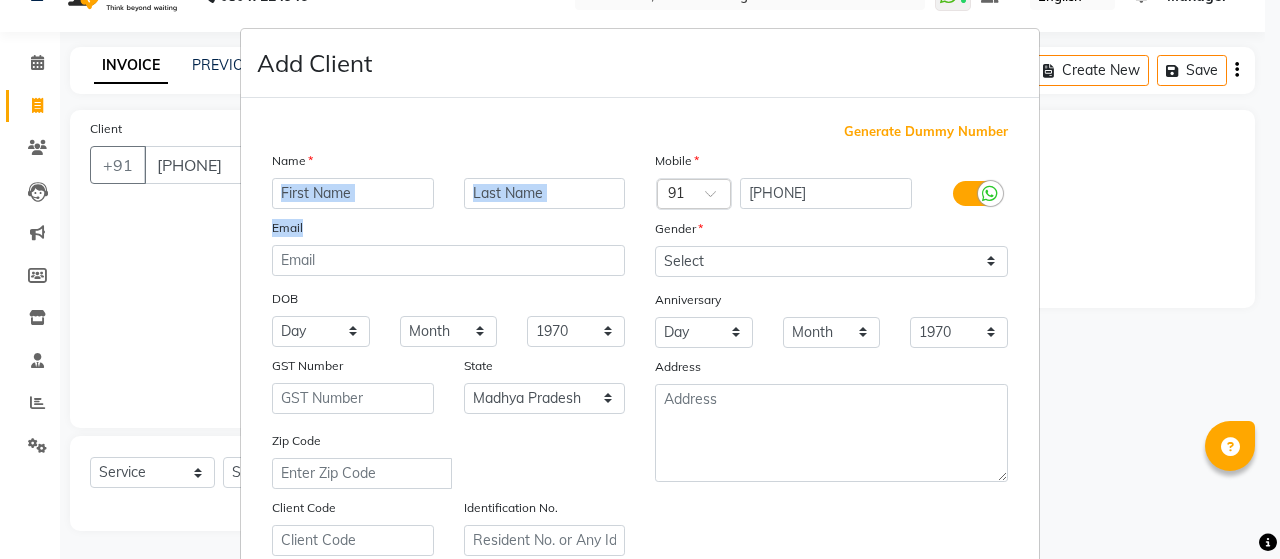 click at bounding box center (353, 193) 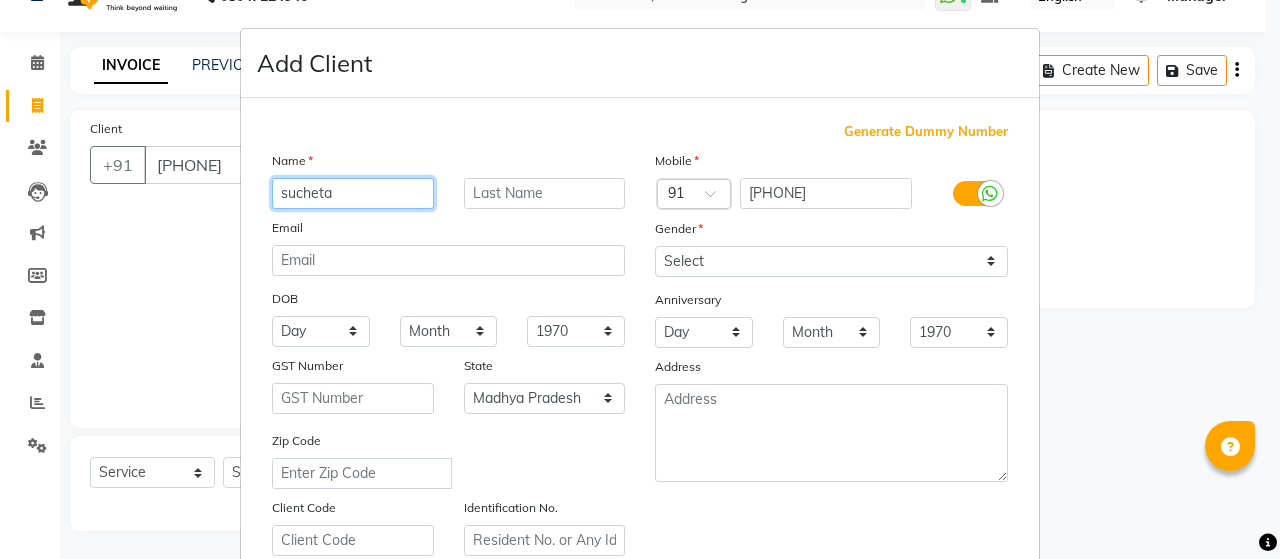 type on "sucheta" 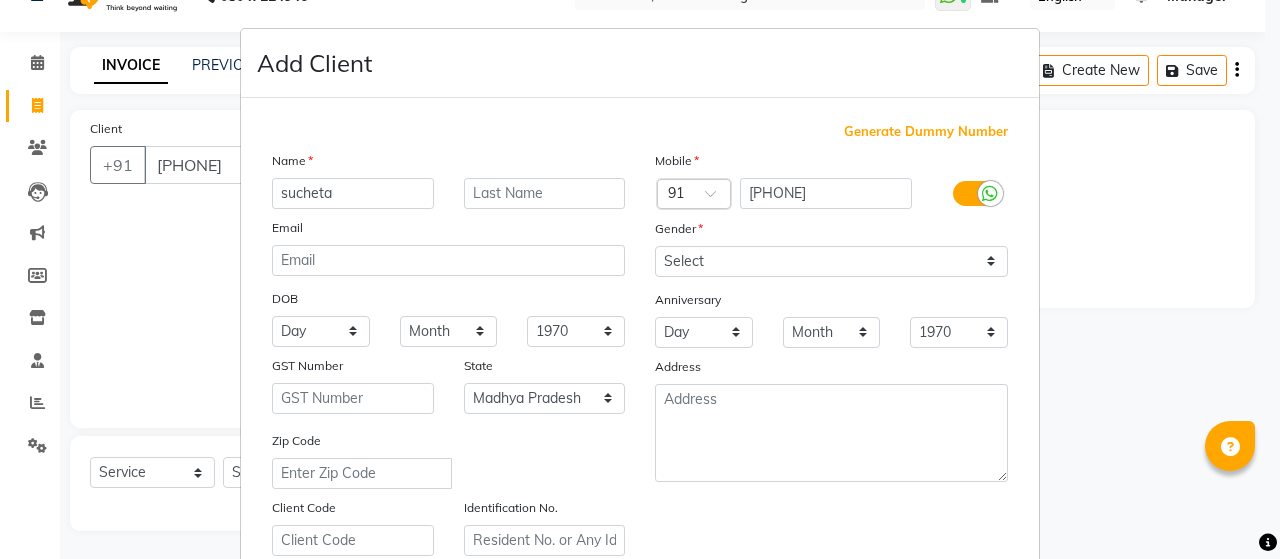 click on "Email" at bounding box center (448, 231) 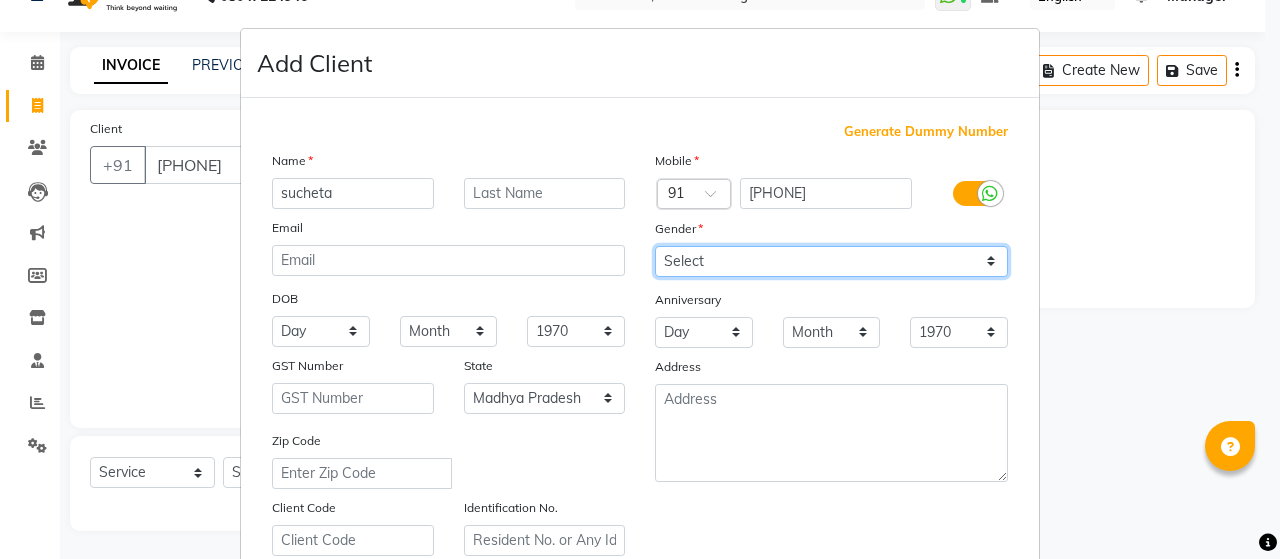 click on "Select Male Female Other Prefer Not To Say" at bounding box center (831, 261) 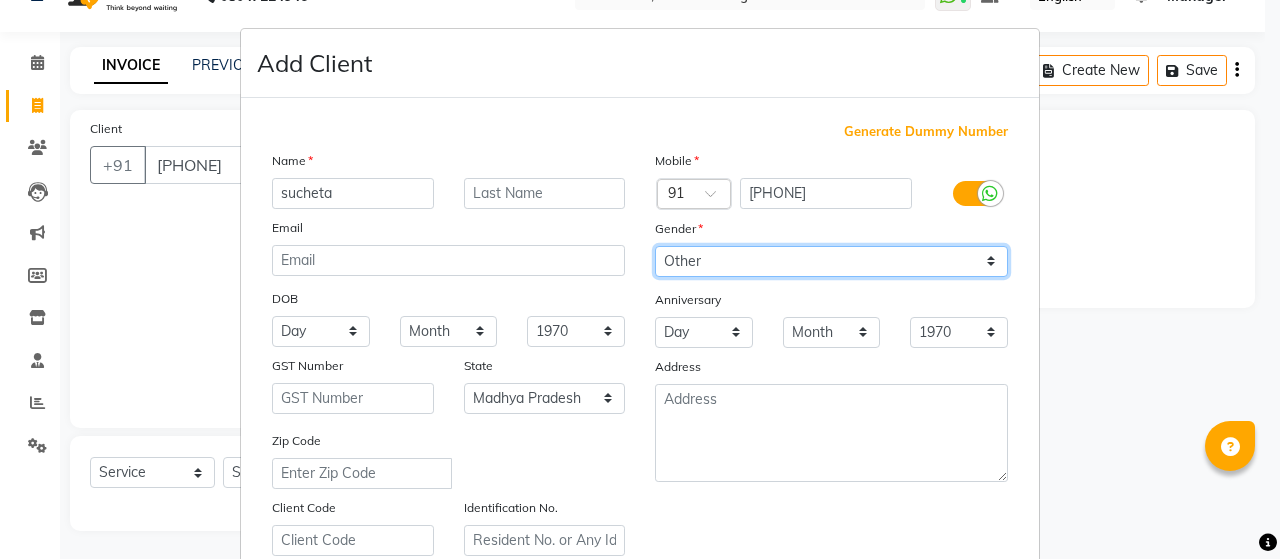 click on "Select Male Female Other Prefer Not To Say" at bounding box center [831, 261] 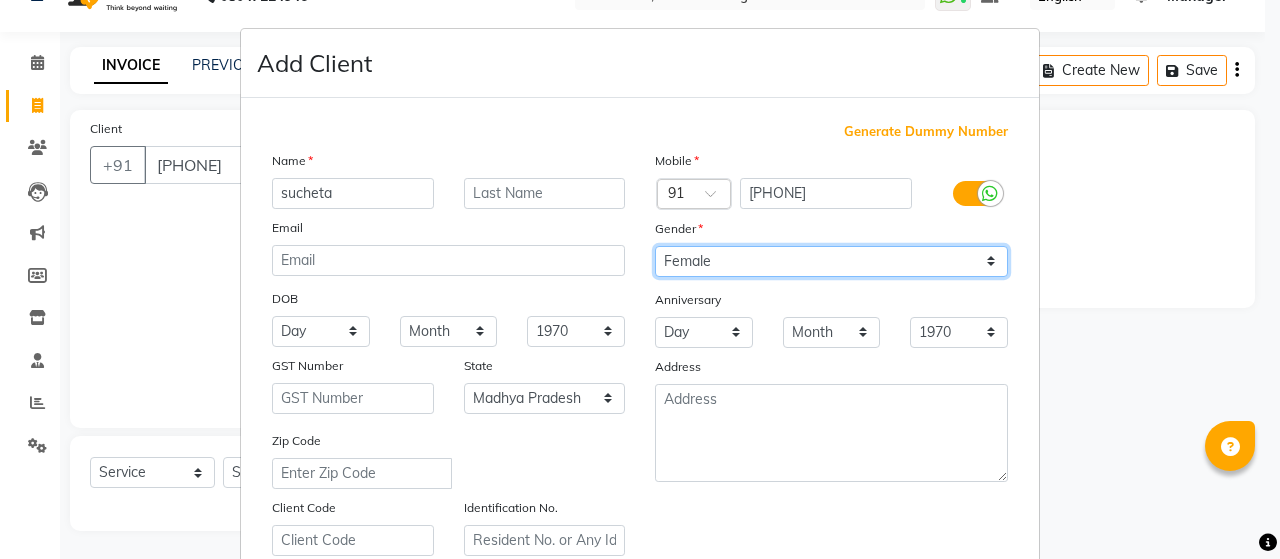 click on "Select Male Female Other Prefer Not To Say" at bounding box center [831, 261] 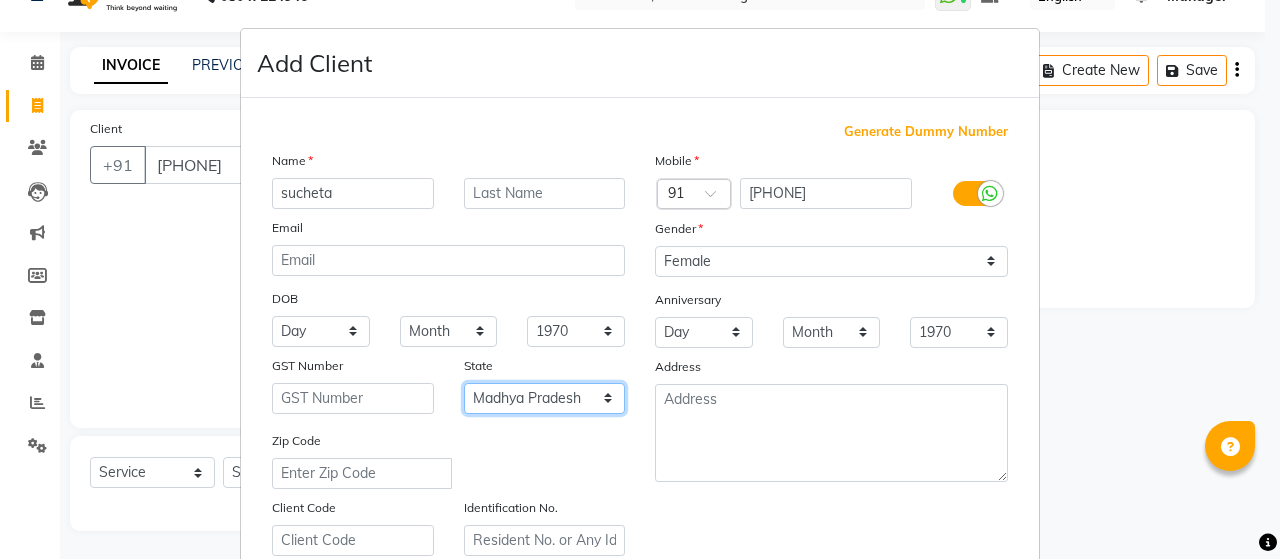 click on "Select Andaman and Nicobar Islands Andhra Pradesh Arunachal Pradesh Assam Bihar Chandigarh Chhattisgarh Dadra and Nagar Haveli Daman and Diu Delhi Goa Gujarat Haryana Himachal Pradesh Jammu and Kashmir Jharkhand Karnataka Kerala Lakshadweep Madhya Pradesh Maharashtra Manipur Meghalaya Mizoram Nagaland Odisha Pondicherry Punjab Rajasthan Sikkim Tamil Nadu Telangana Tripura Uttar Pradesh Uttarakhand West Bengal Ladakh Other Territory Centre Jurisdiction" at bounding box center [545, 398] 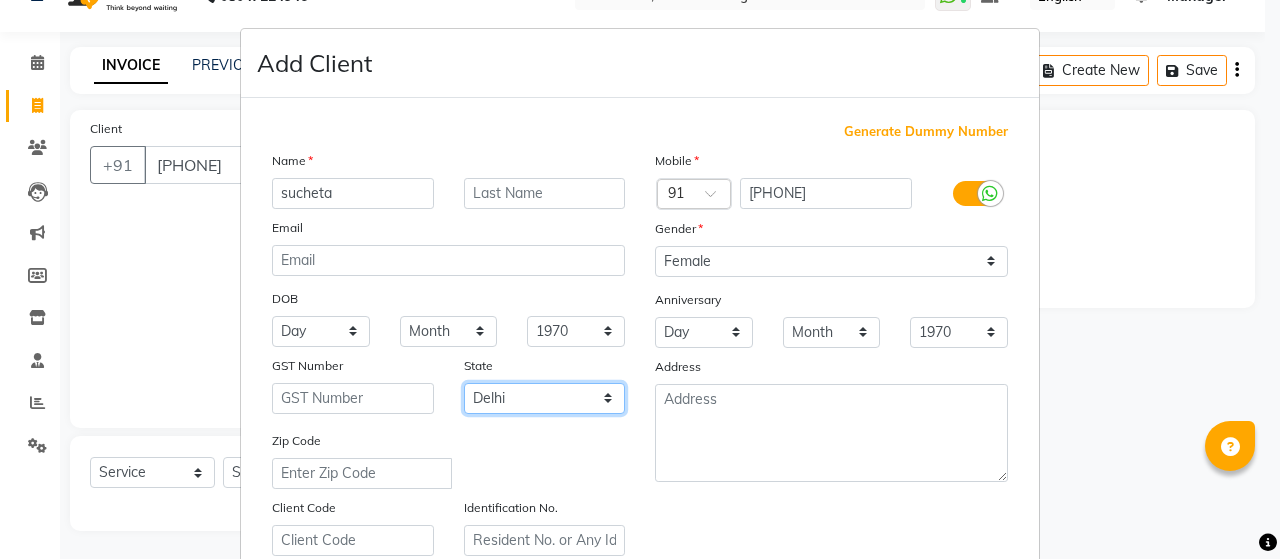 click on "Select Andaman and Nicobar Islands Andhra Pradesh Arunachal Pradesh Assam Bihar Chandigarh Chhattisgarh Dadra and Nagar Haveli Daman and Diu Delhi Goa Gujarat Haryana Himachal Pradesh Jammu and Kashmir Jharkhand Karnataka Kerala Lakshadweep Madhya Pradesh Maharashtra Manipur Meghalaya Mizoram Nagaland Odisha Pondicherry Punjab Rajasthan Sikkim Tamil Nadu Telangana Tripura Uttar Pradesh Uttarakhand West Bengal Ladakh Other Territory Centre Jurisdiction" at bounding box center [545, 398] 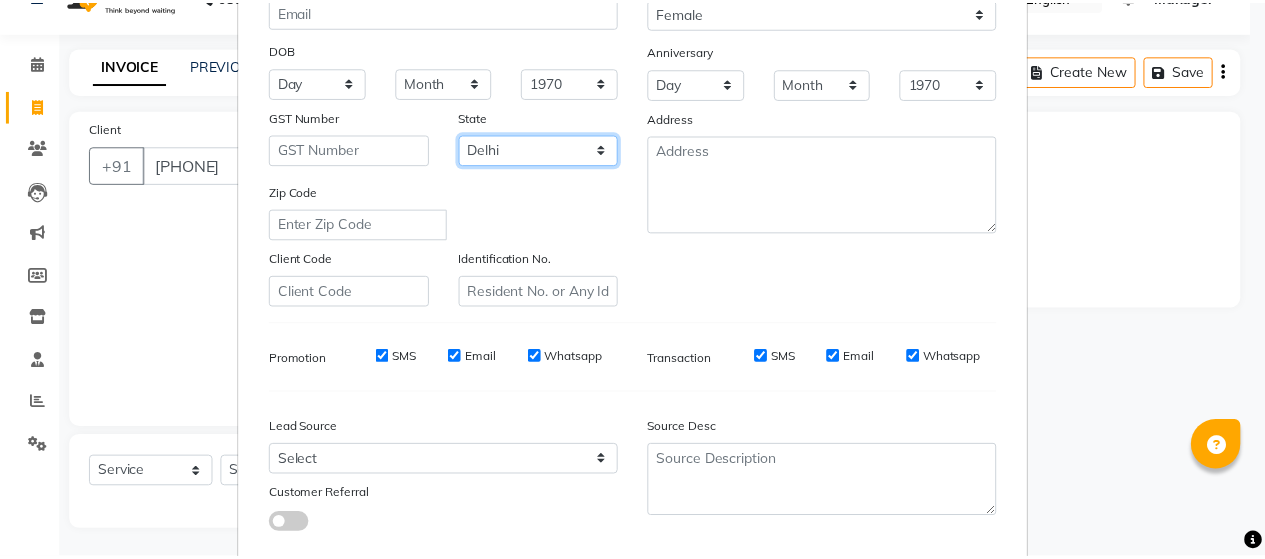 scroll, scrollTop: 360, scrollLeft: 0, axis: vertical 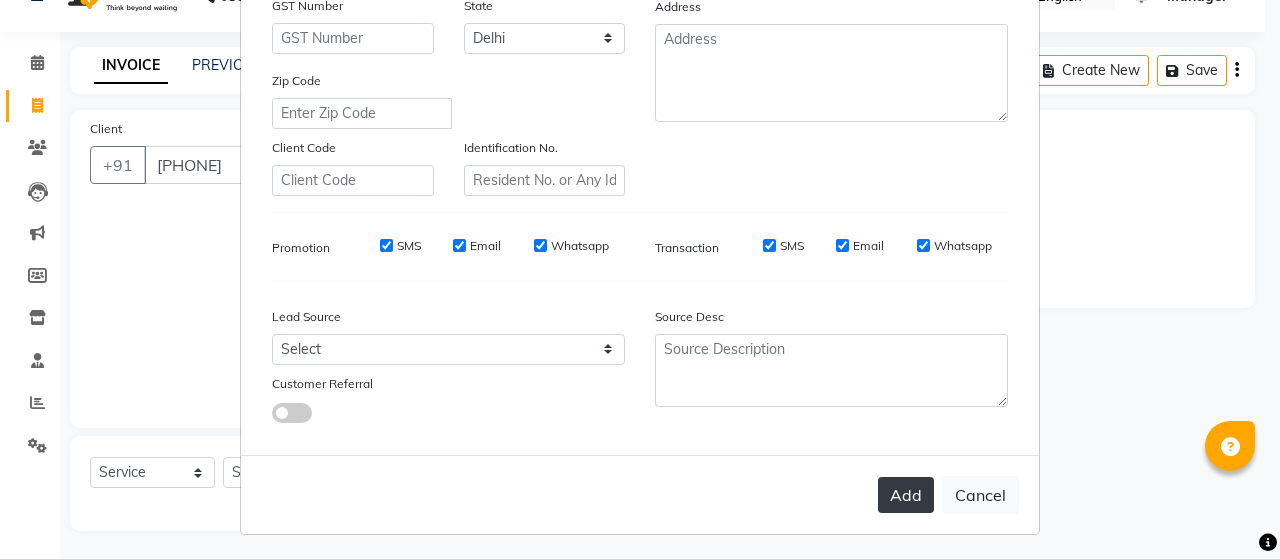 click on "Add" at bounding box center (906, 495) 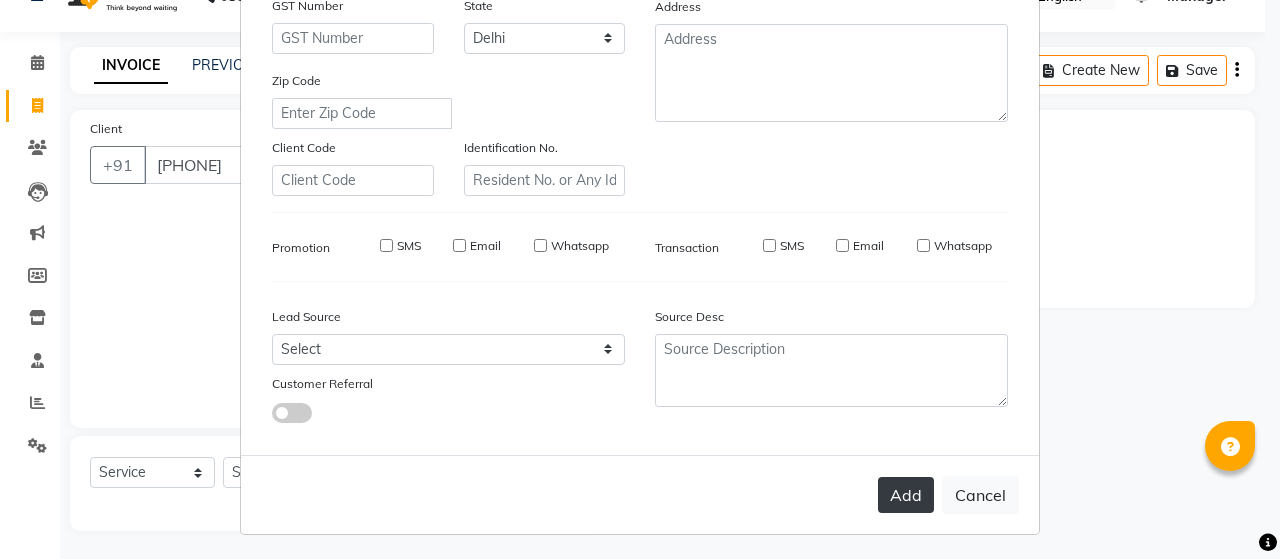 type on "98******96" 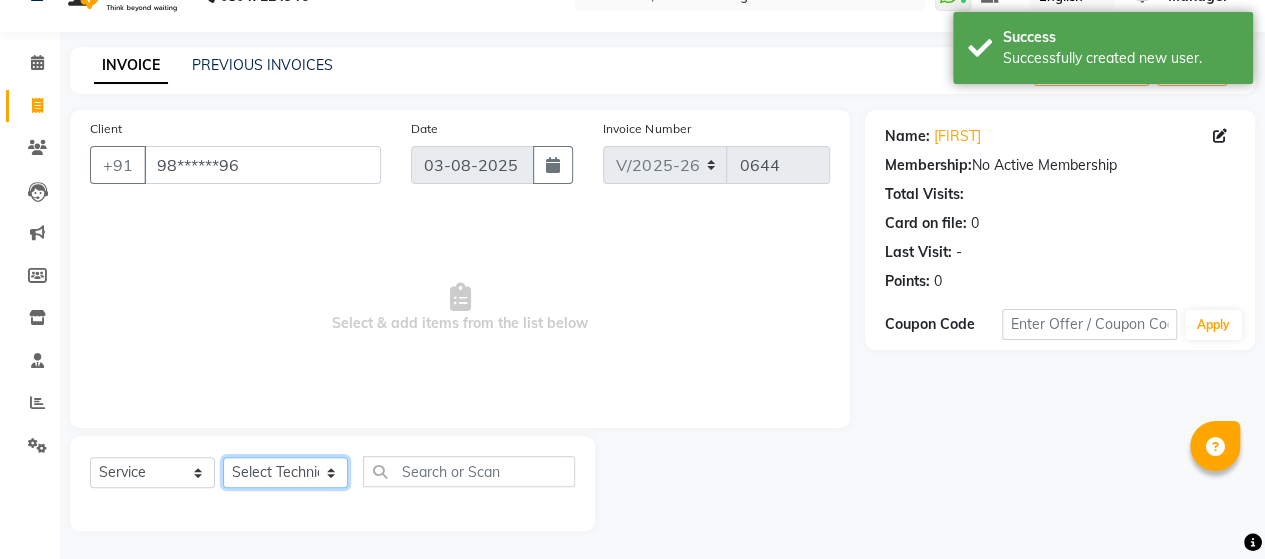 click on "Select Technician [FIRST] Manager [FIRST] [FIRST] Sky [FIRST]" 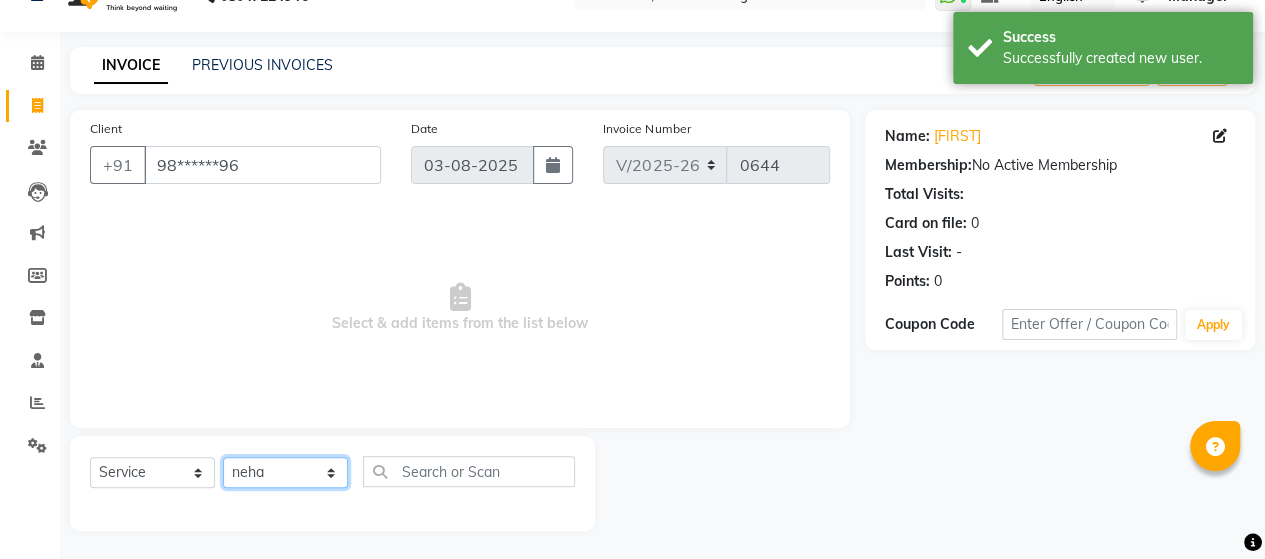 click on "Select Technician [FIRST] Manager [FIRST] [FIRST] Sky [FIRST]" 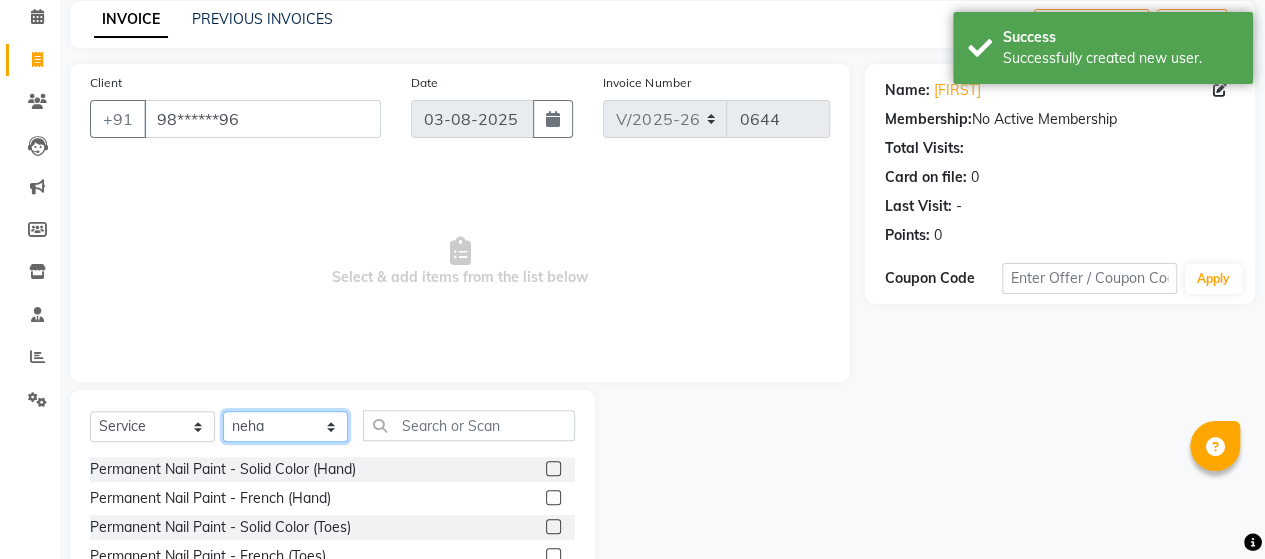 scroll, scrollTop: 86, scrollLeft: 0, axis: vertical 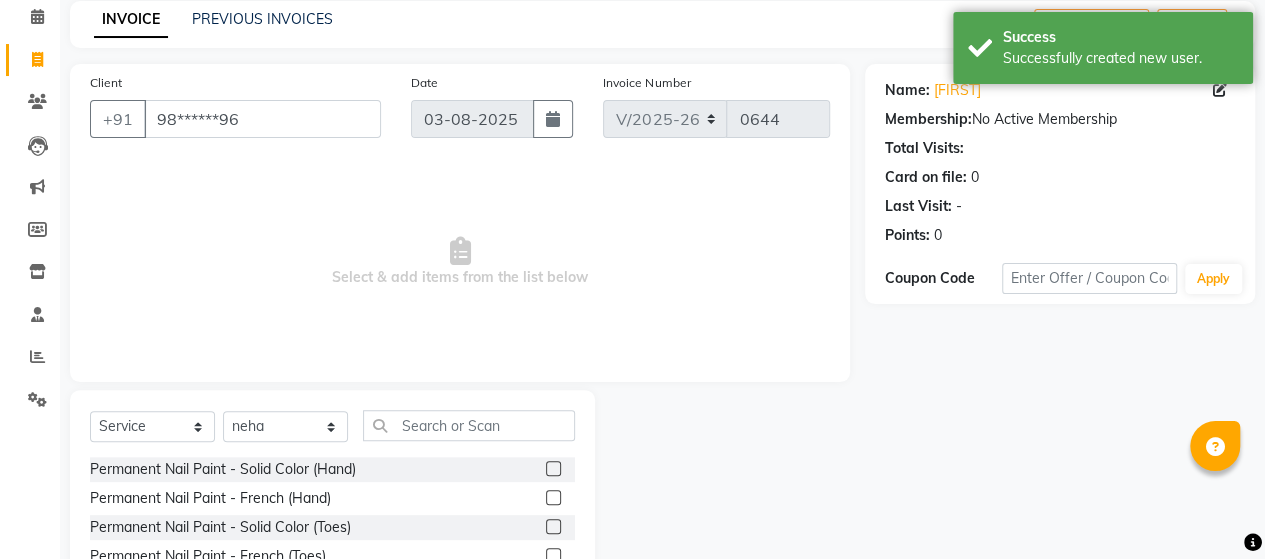 click 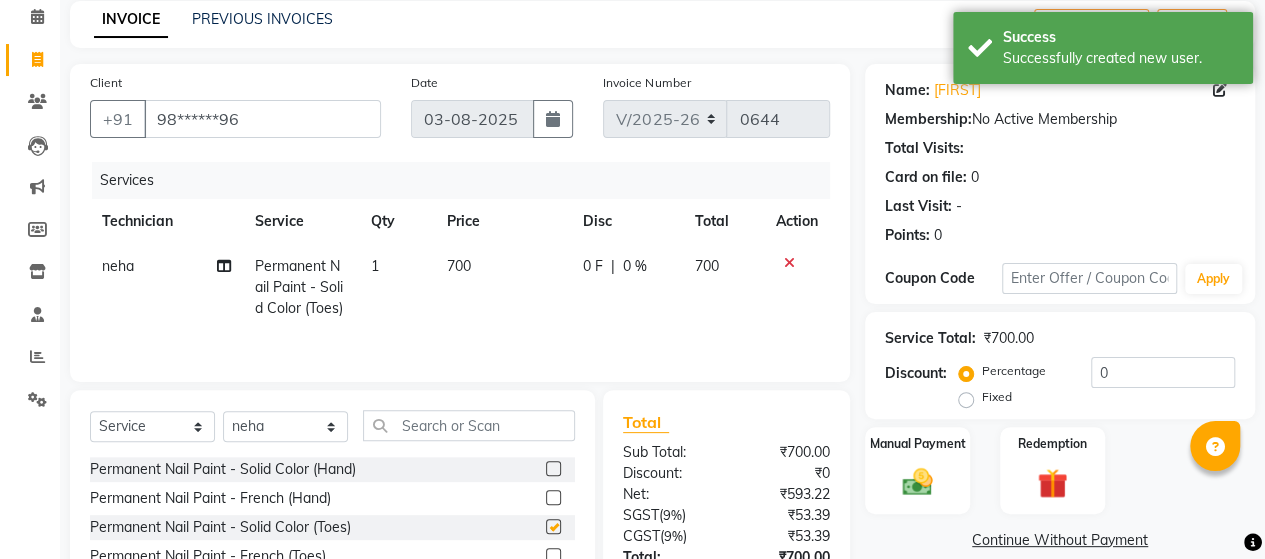 checkbox on "false" 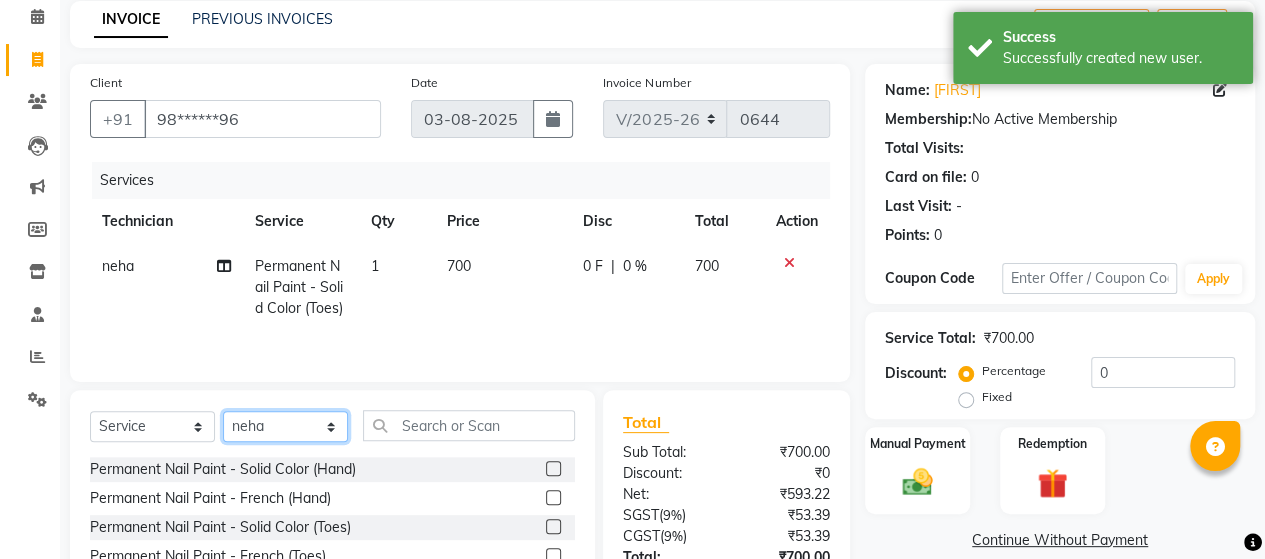 click on "Select Technician [FIRST] Manager [FIRST] [FIRST] Sky [FIRST]" 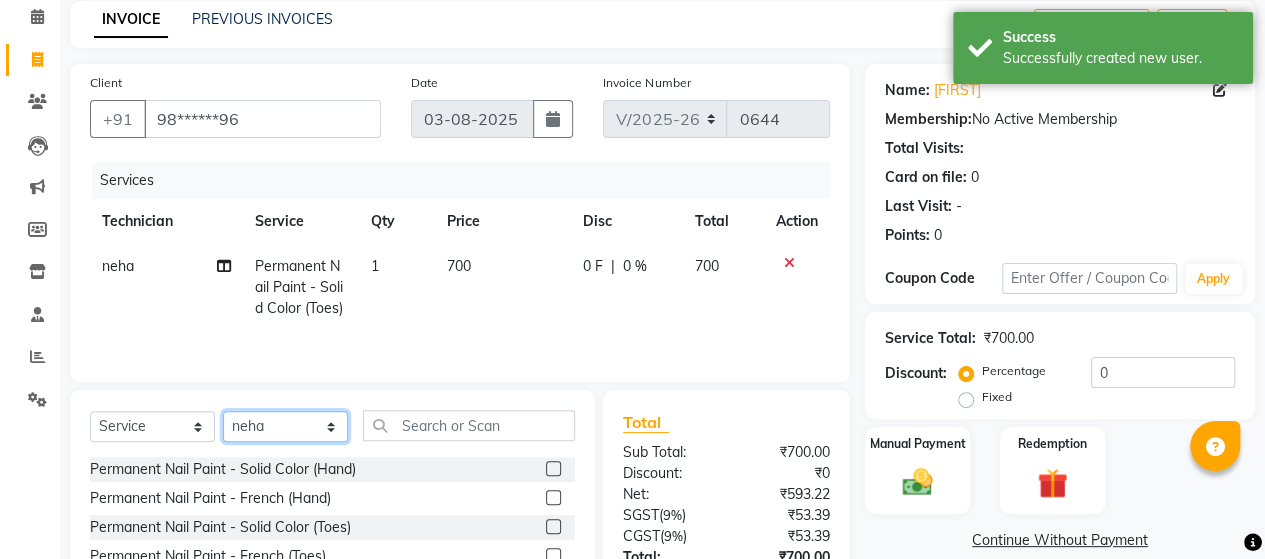 select on "79955" 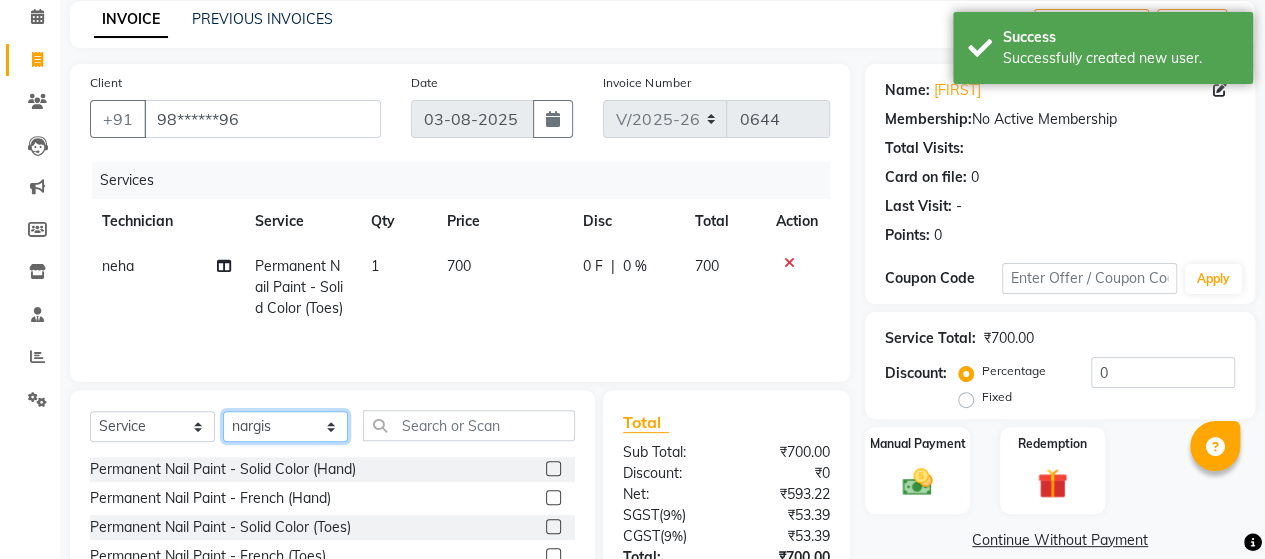 click on "Select Technician [FIRST] Manager [FIRST] [FIRST] Sky [FIRST]" 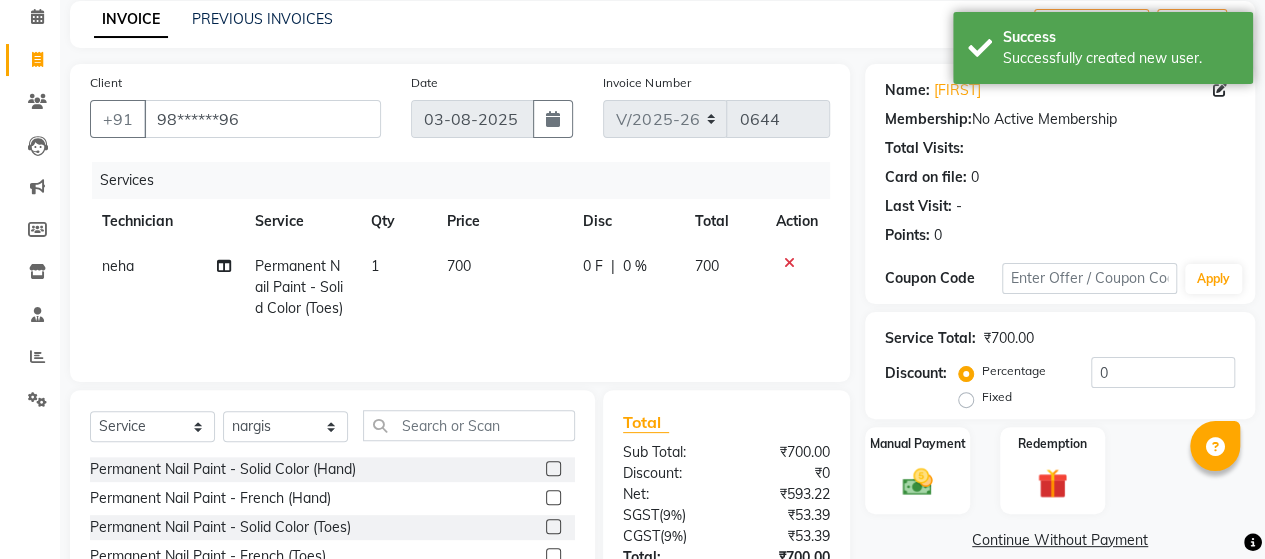 click 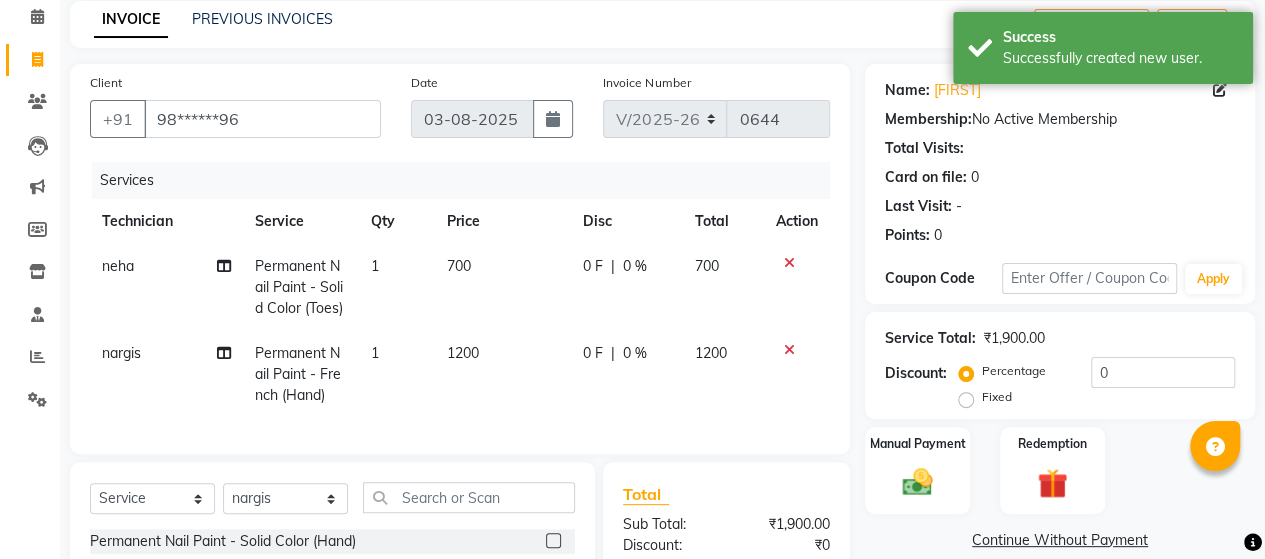 checkbox on "false" 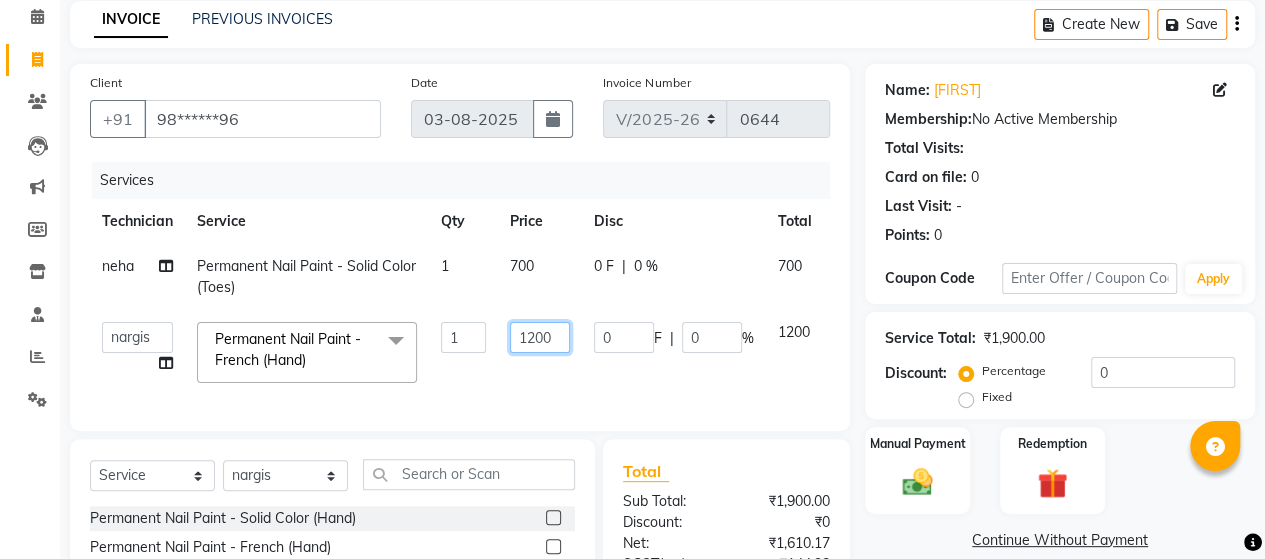 click on "1200" 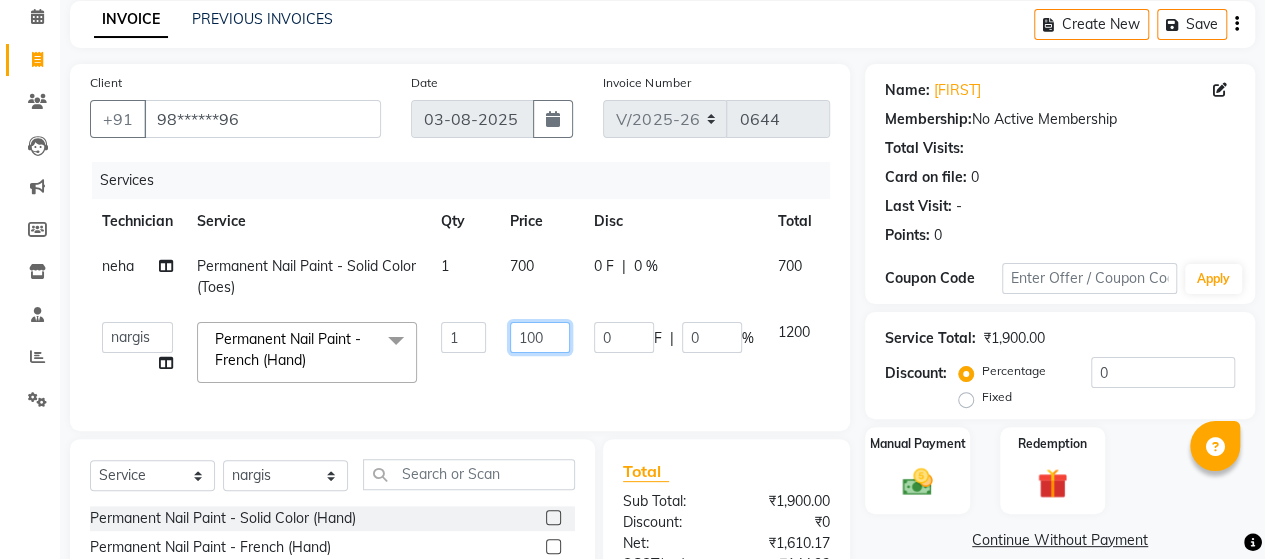 type on "1500" 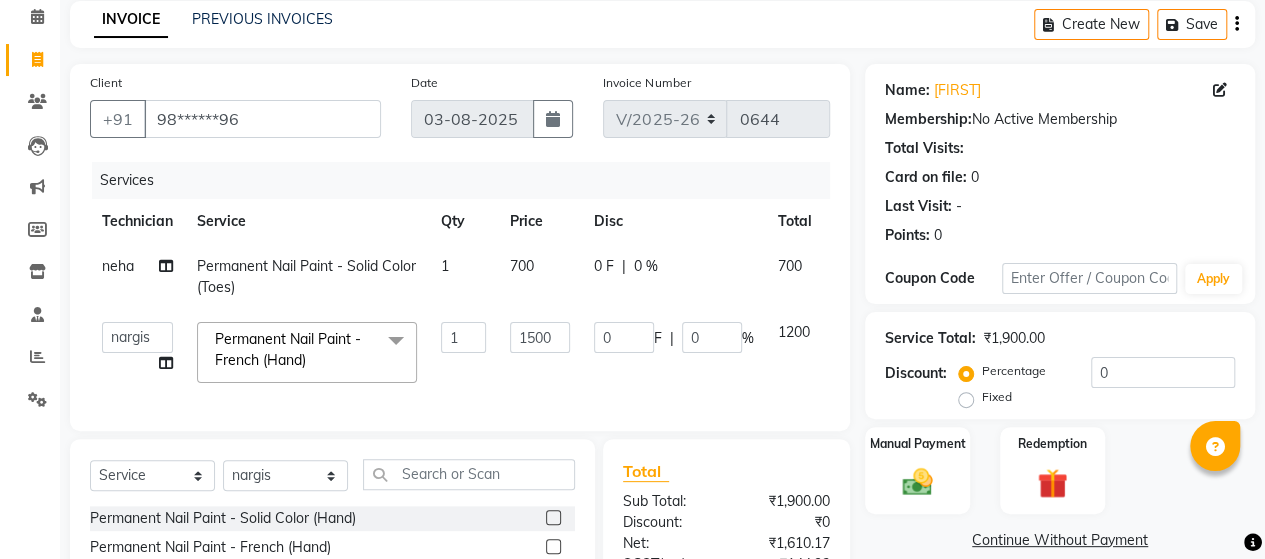 click on "700" 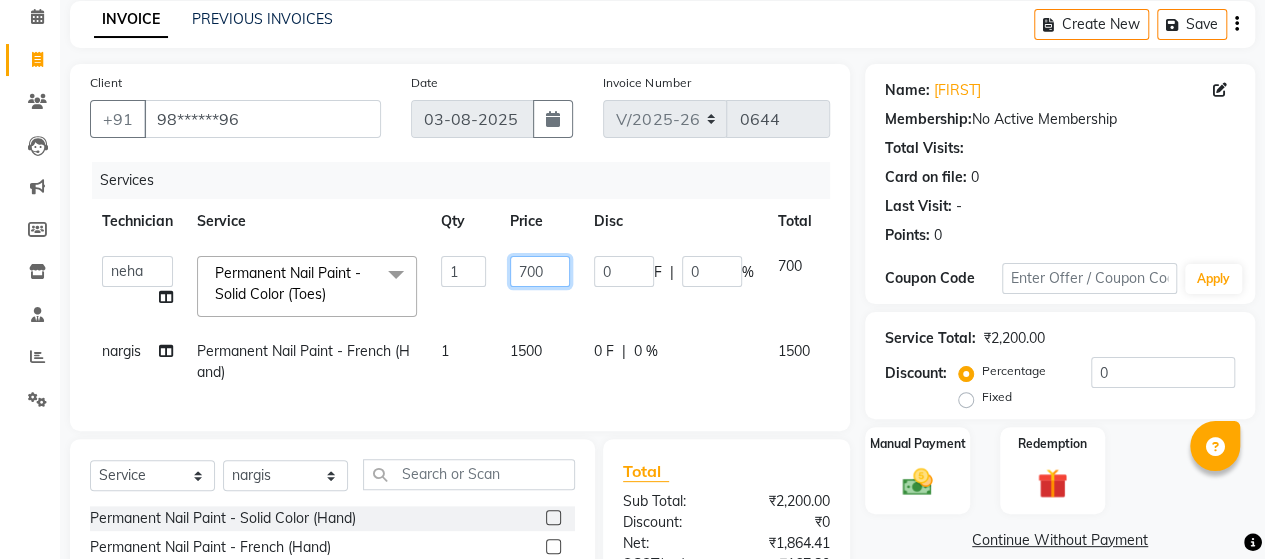 click on "700" 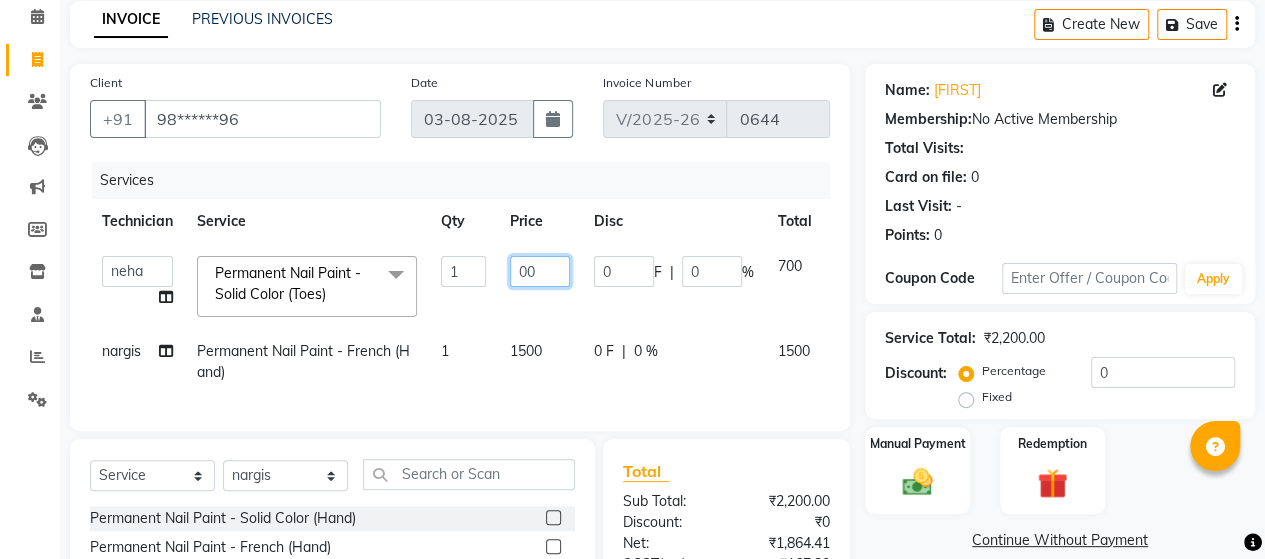 type on "500" 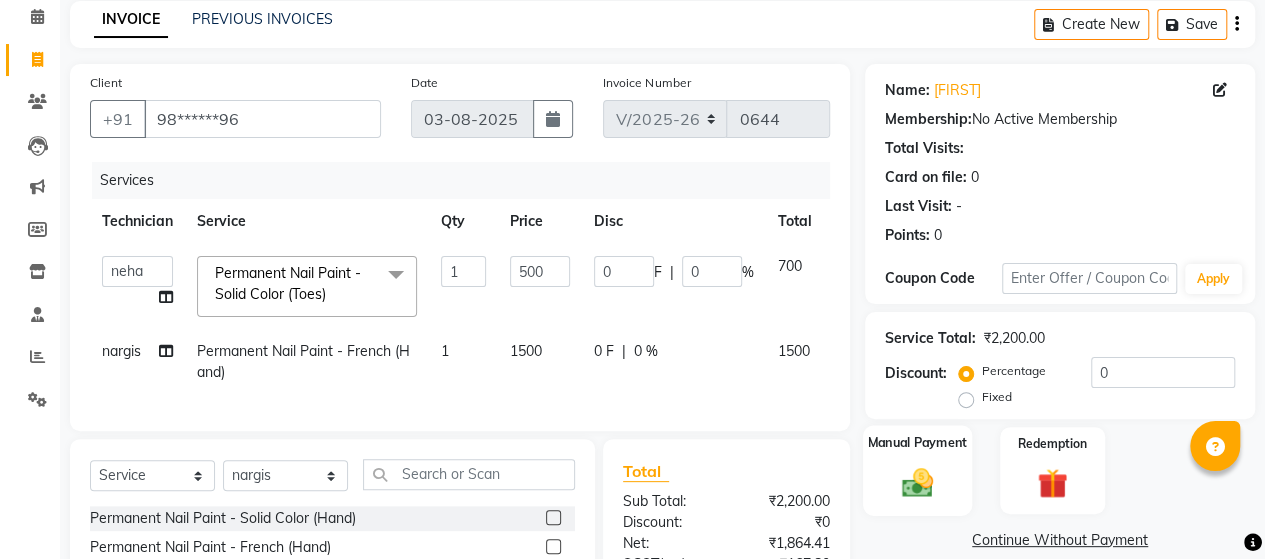 click 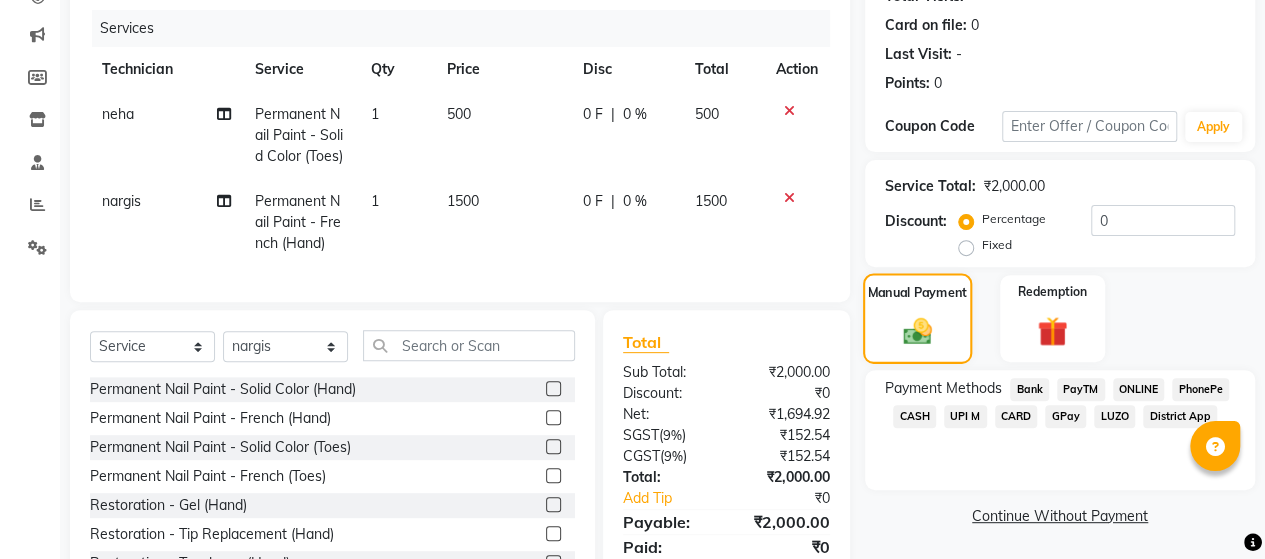 scroll, scrollTop: 240, scrollLeft: 0, axis: vertical 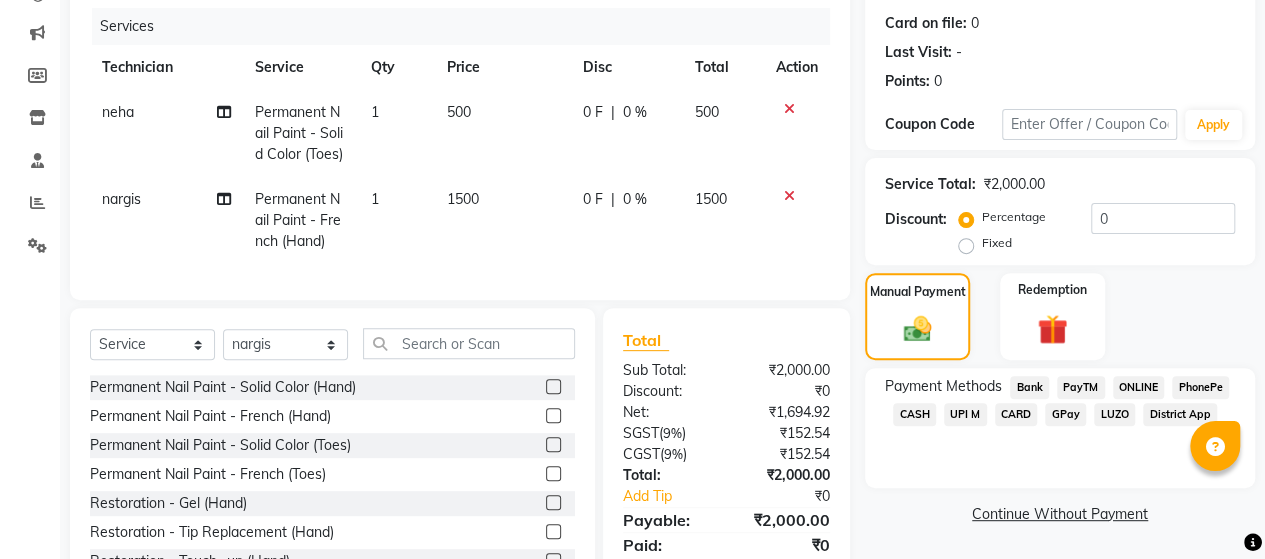 click on "CASH" 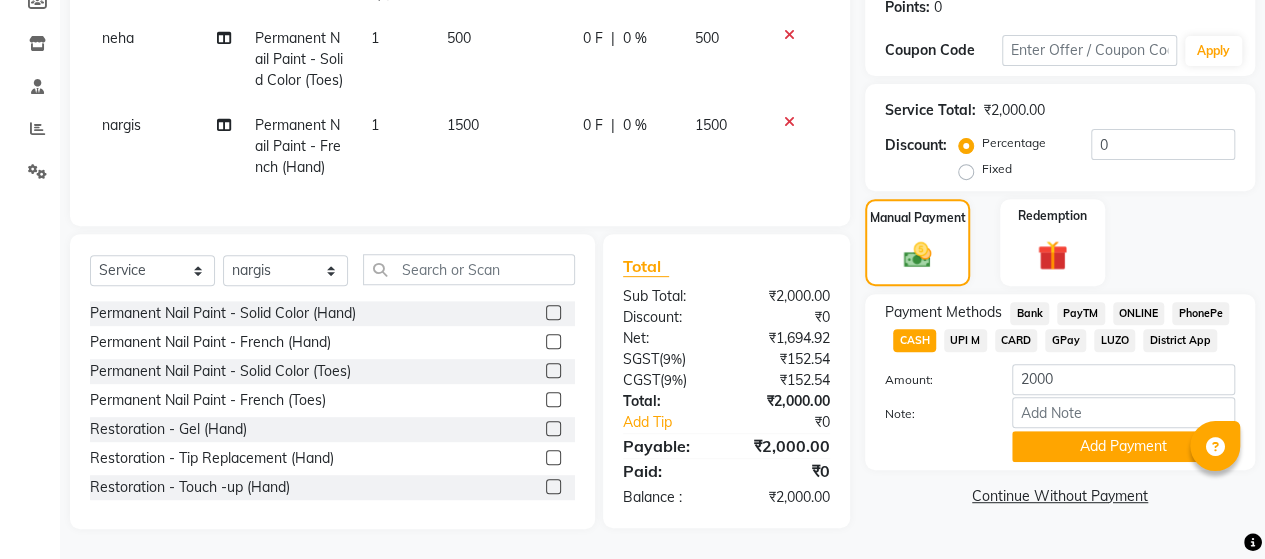 scroll, scrollTop: 320, scrollLeft: 0, axis: vertical 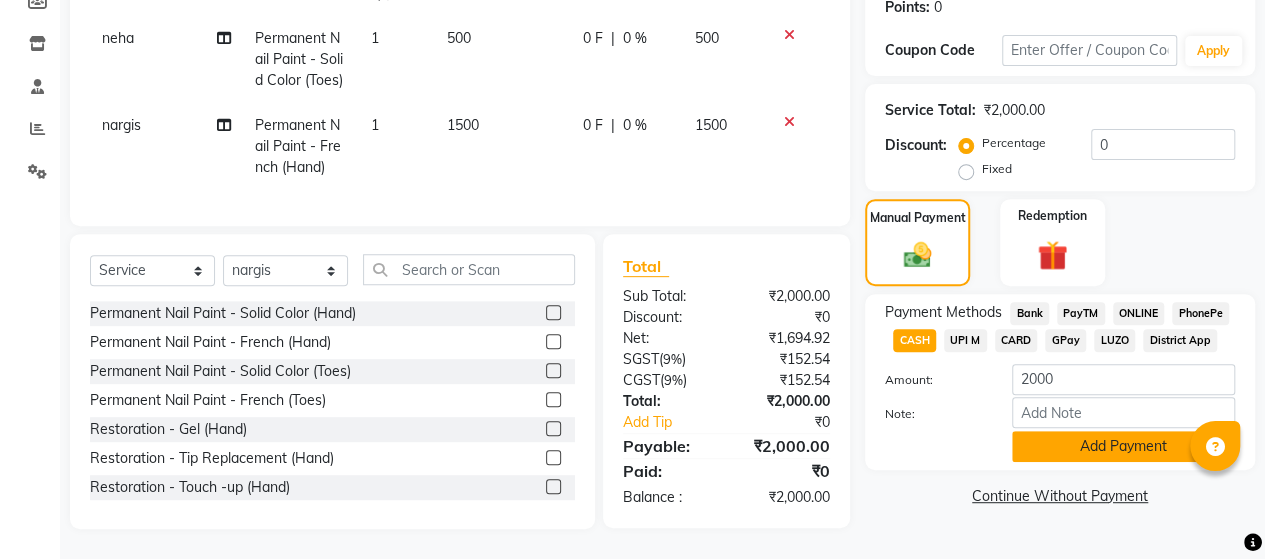 click on "Add Payment" 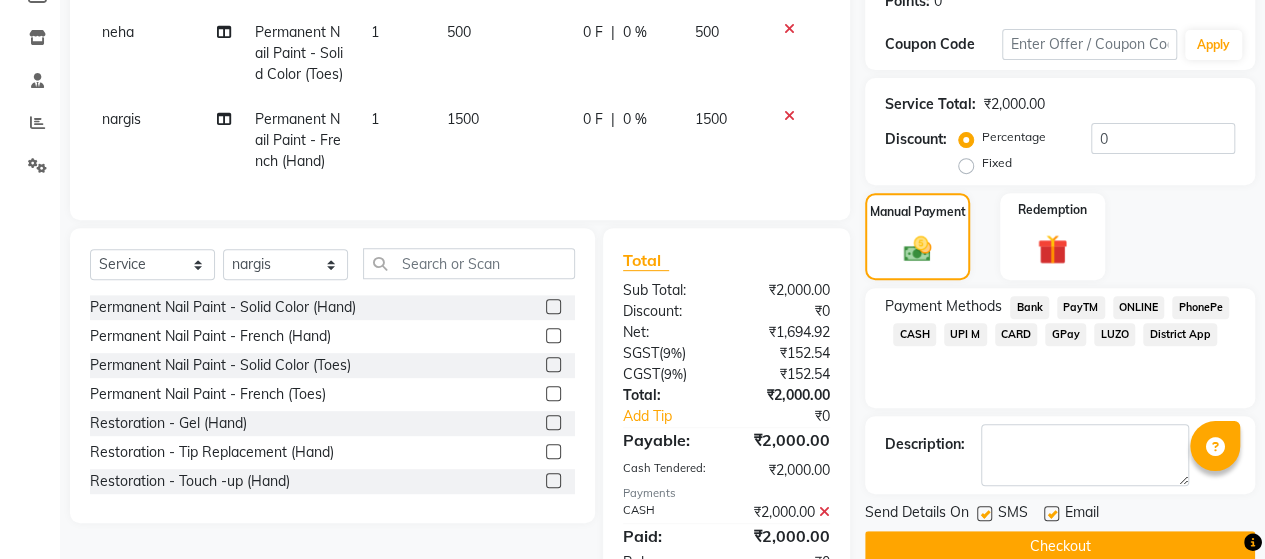 scroll, scrollTop: 397, scrollLeft: 0, axis: vertical 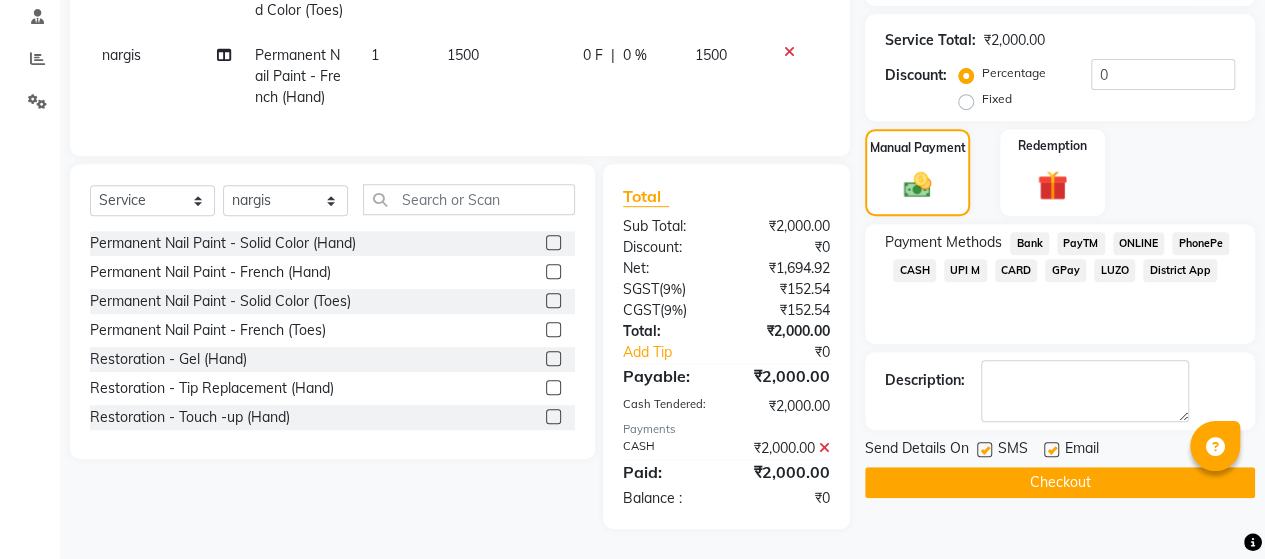 click on "Checkout" 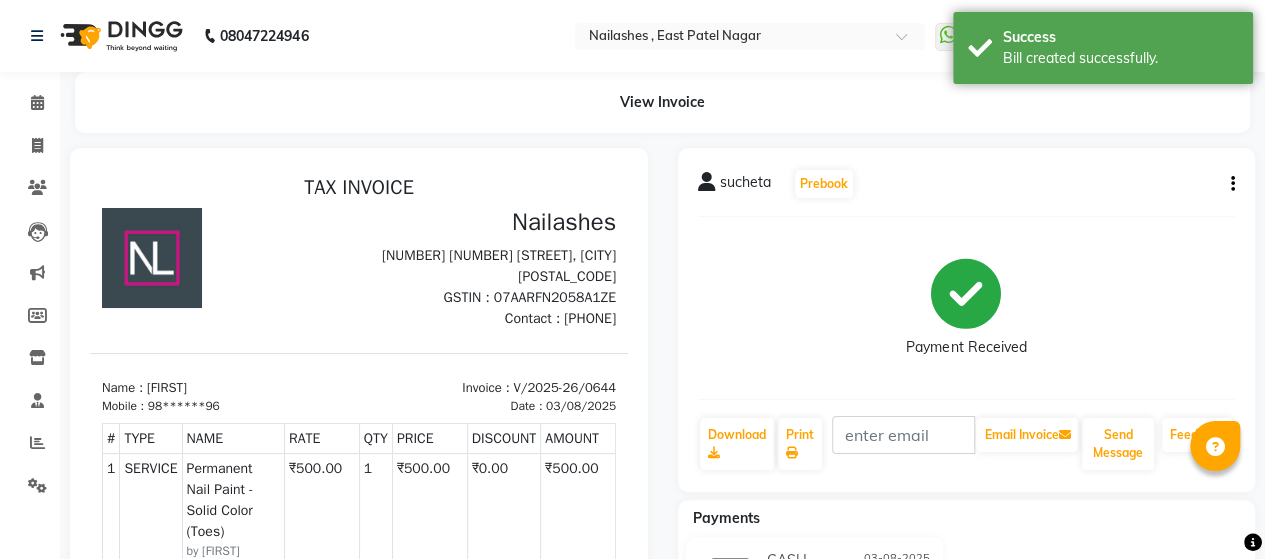 scroll, scrollTop: 0, scrollLeft: 0, axis: both 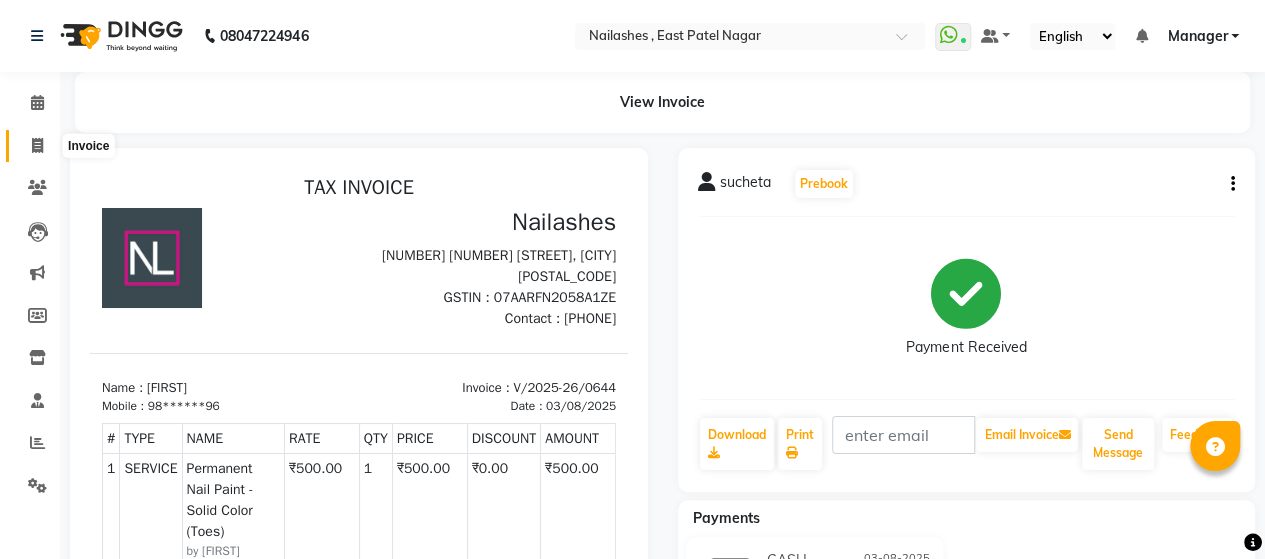 click 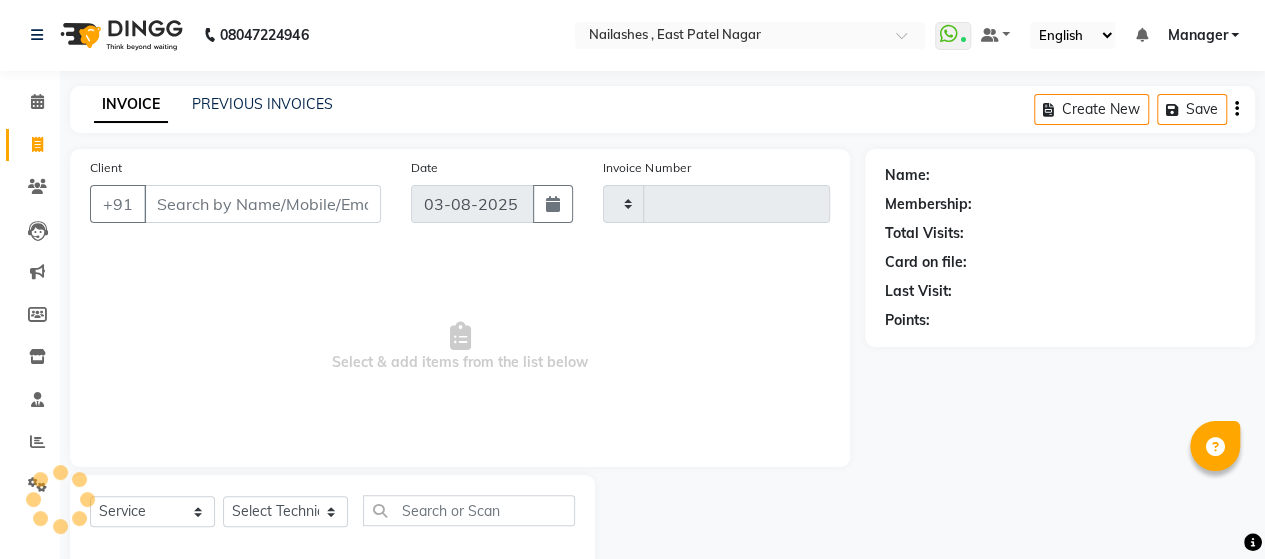type on "0645" 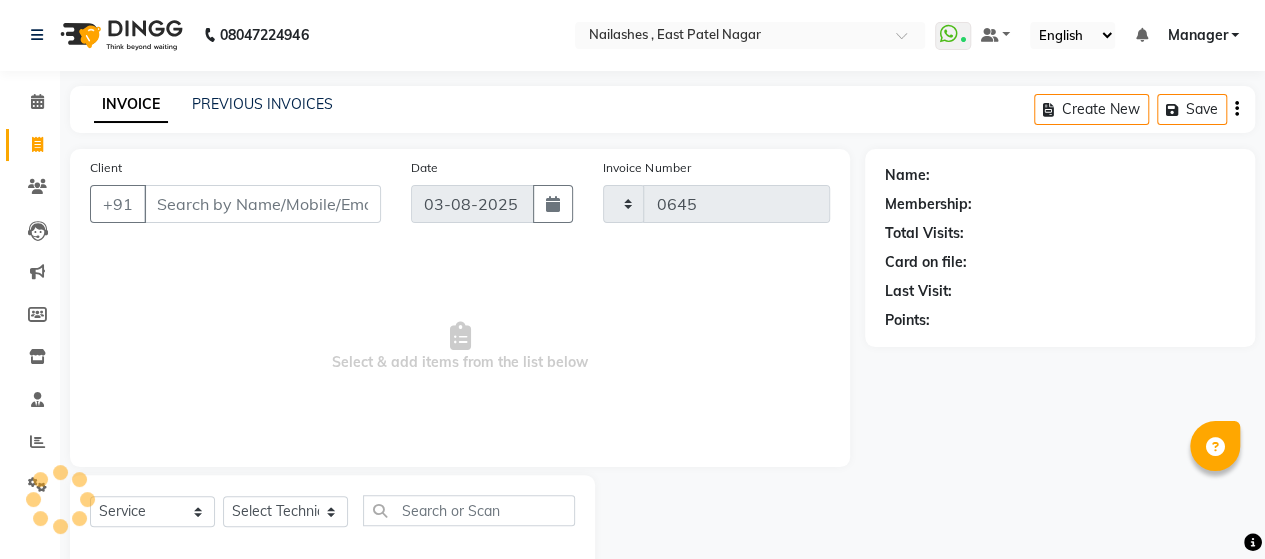 select on "3836" 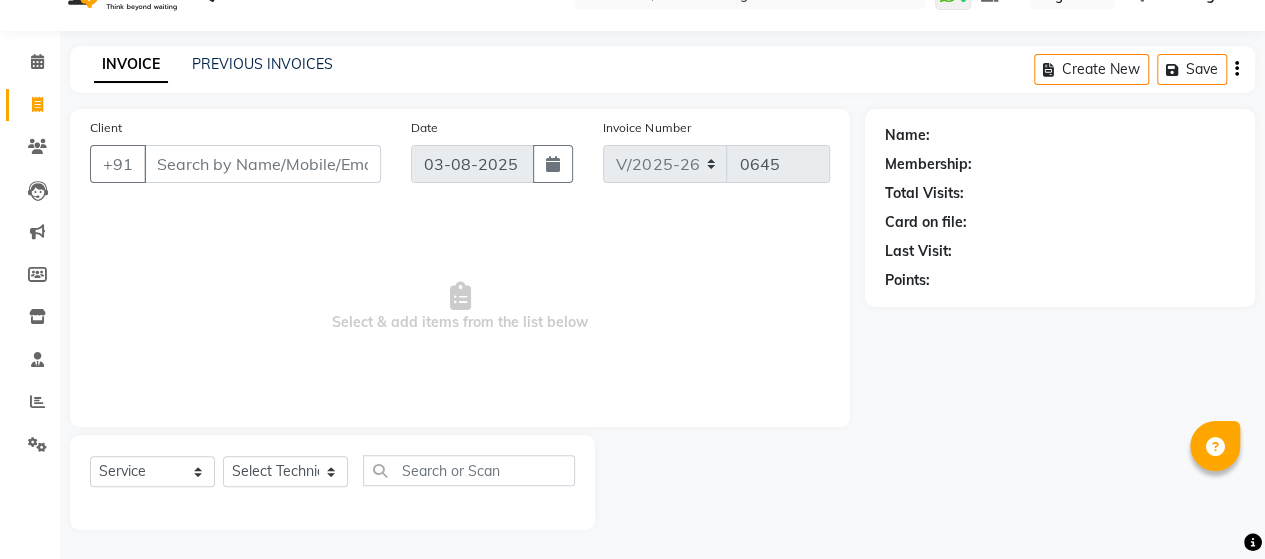 scroll, scrollTop: 0, scrollLeft: 0, axis: both 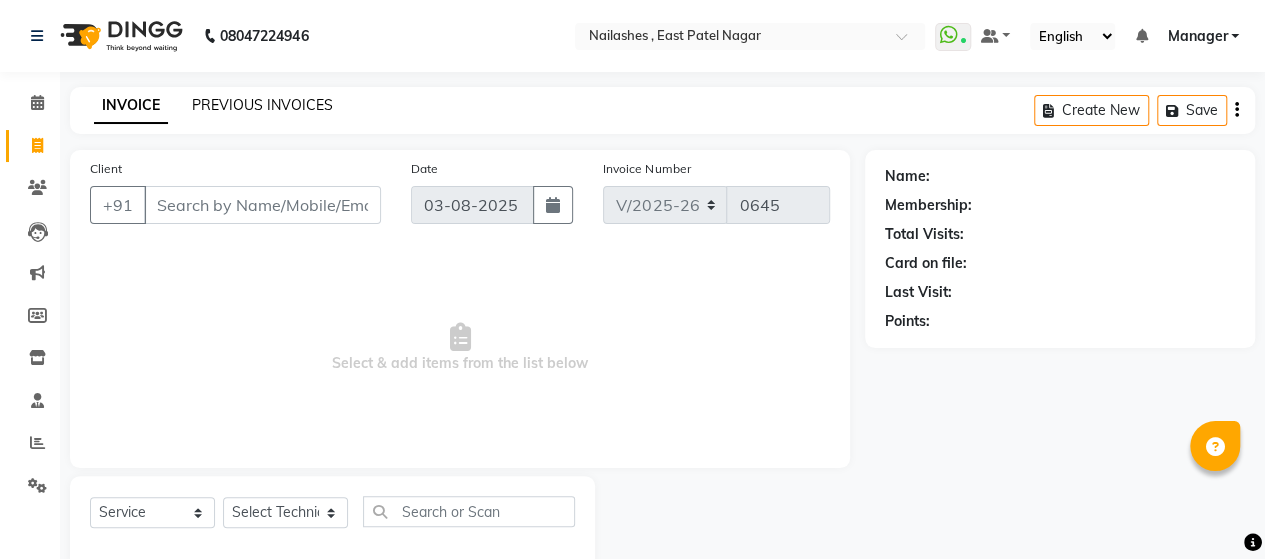 click on "PREVIOUS INVOICES" 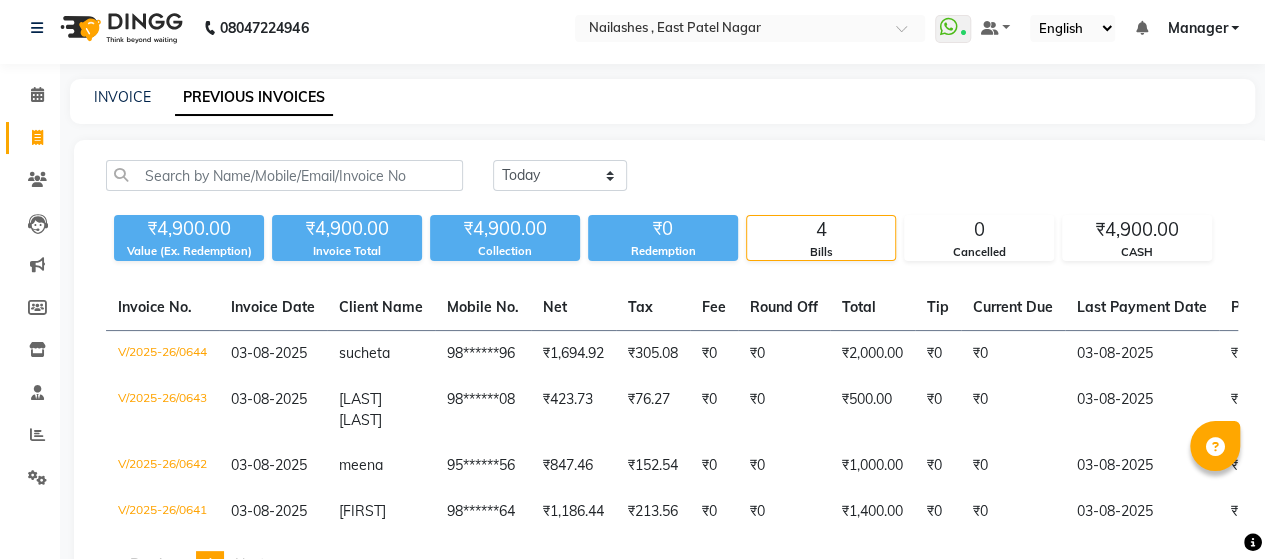 scroll, scrollTop: 0, scrollLeft: 0, axis: both 